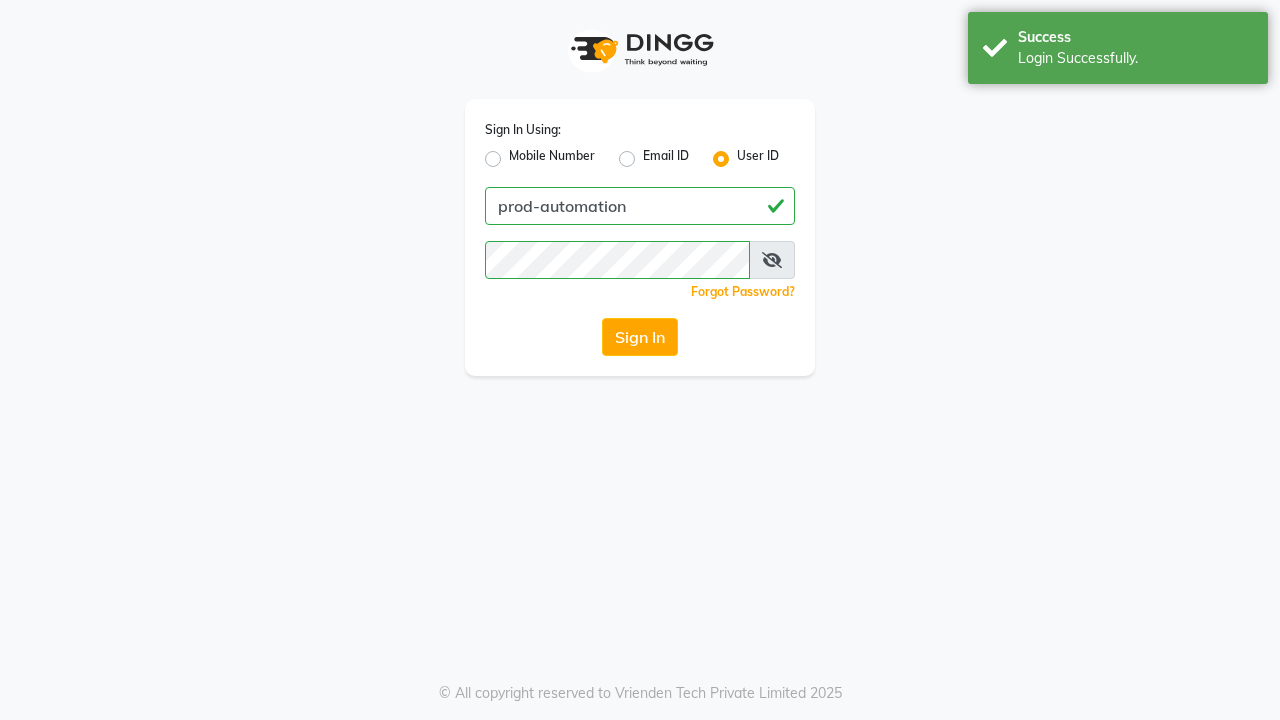 scroll, scrollTop: 0, scrollLeft: 0, axis: both 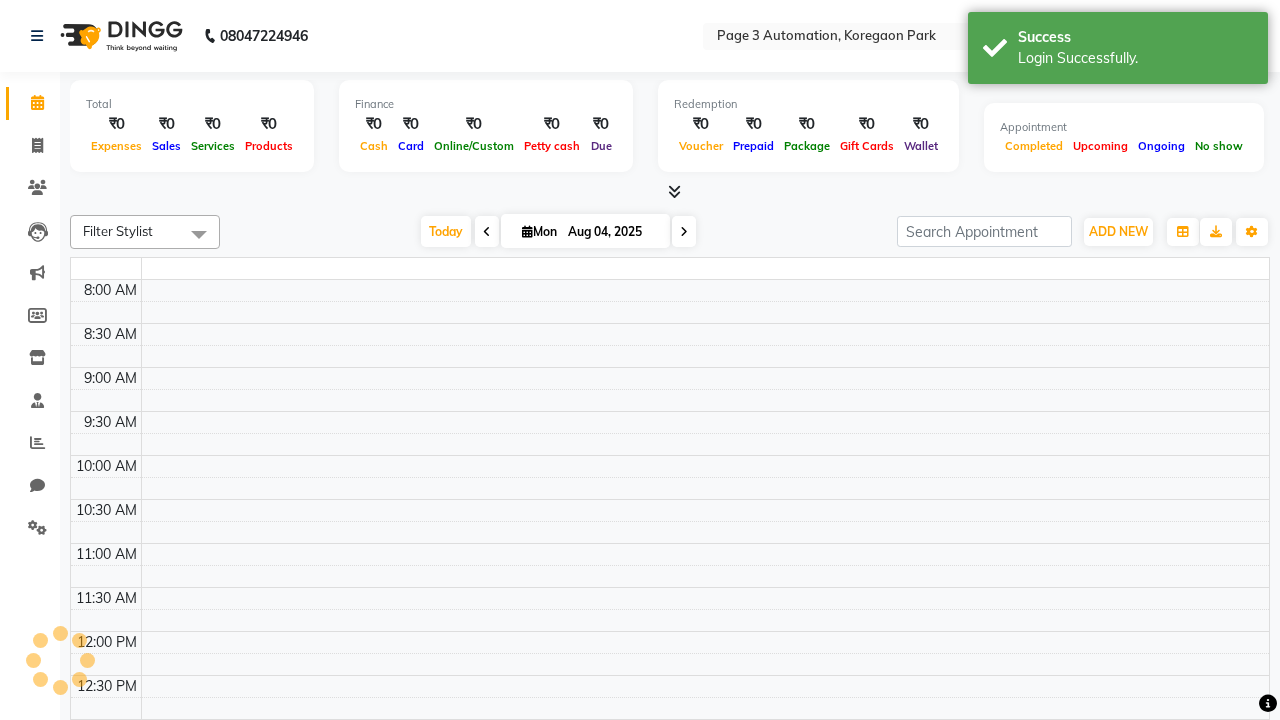 select on "en" 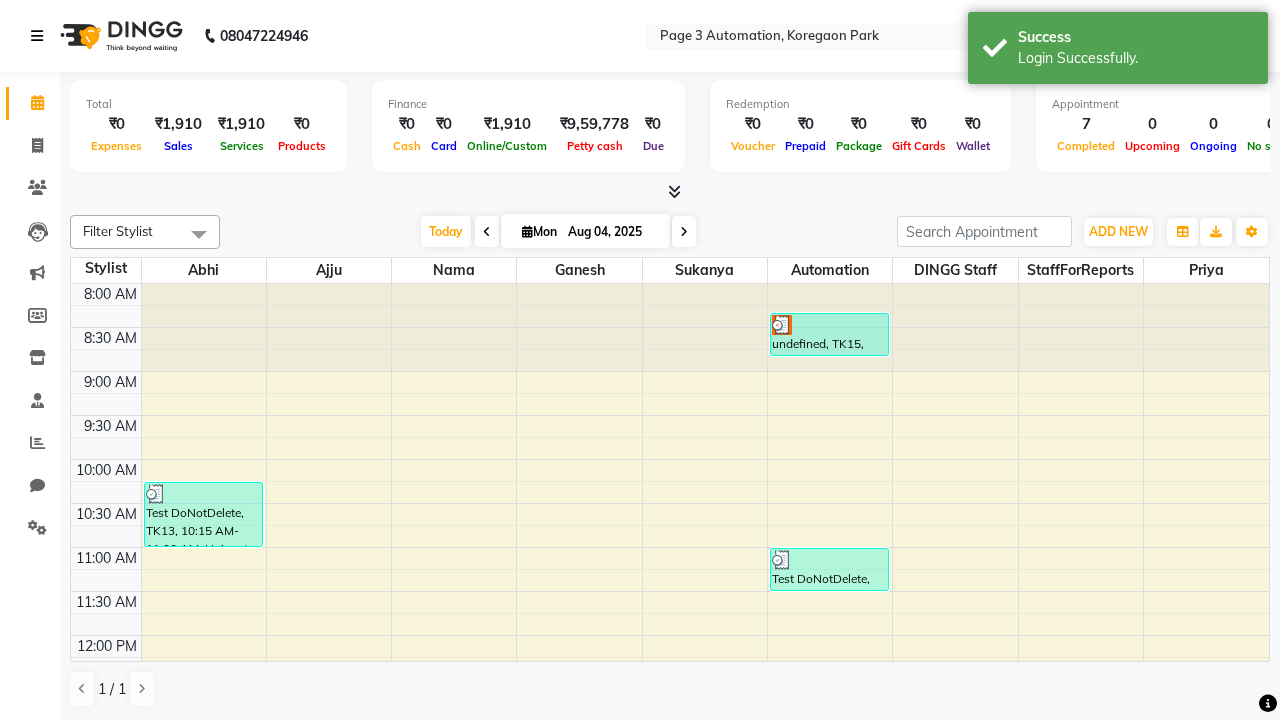 click at bounding box center [37, 36] 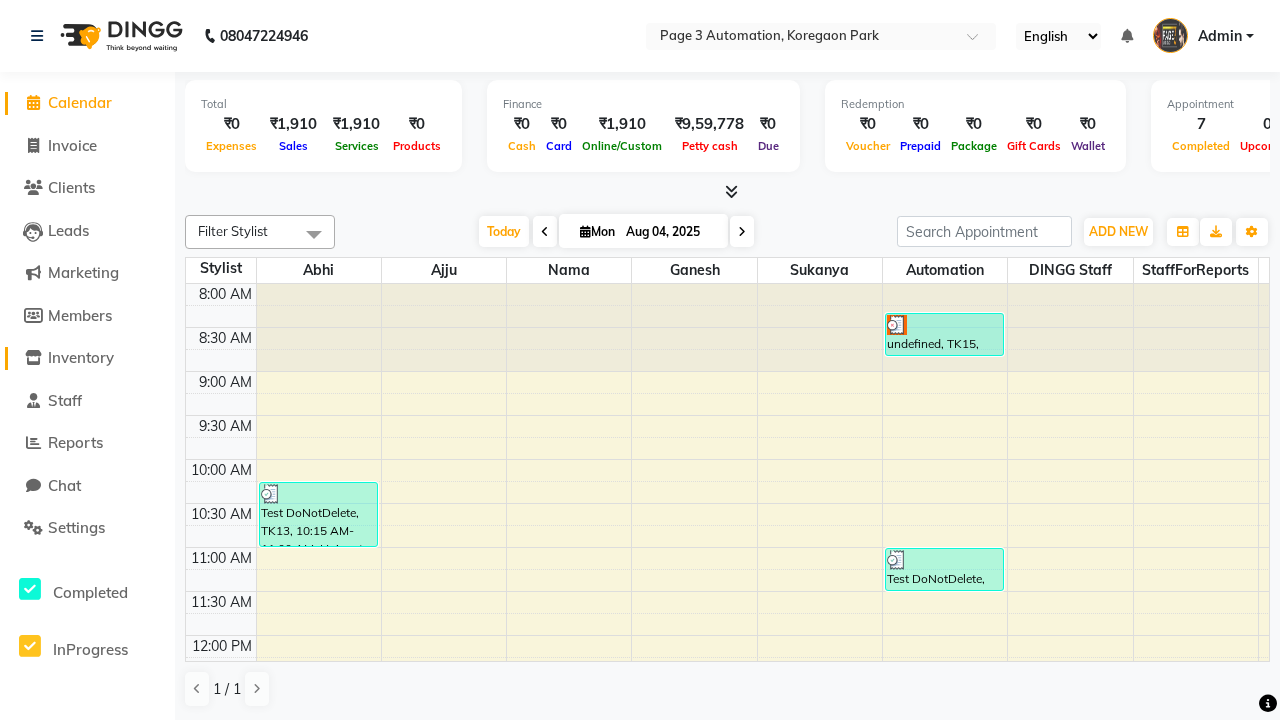 click on "Inventory" 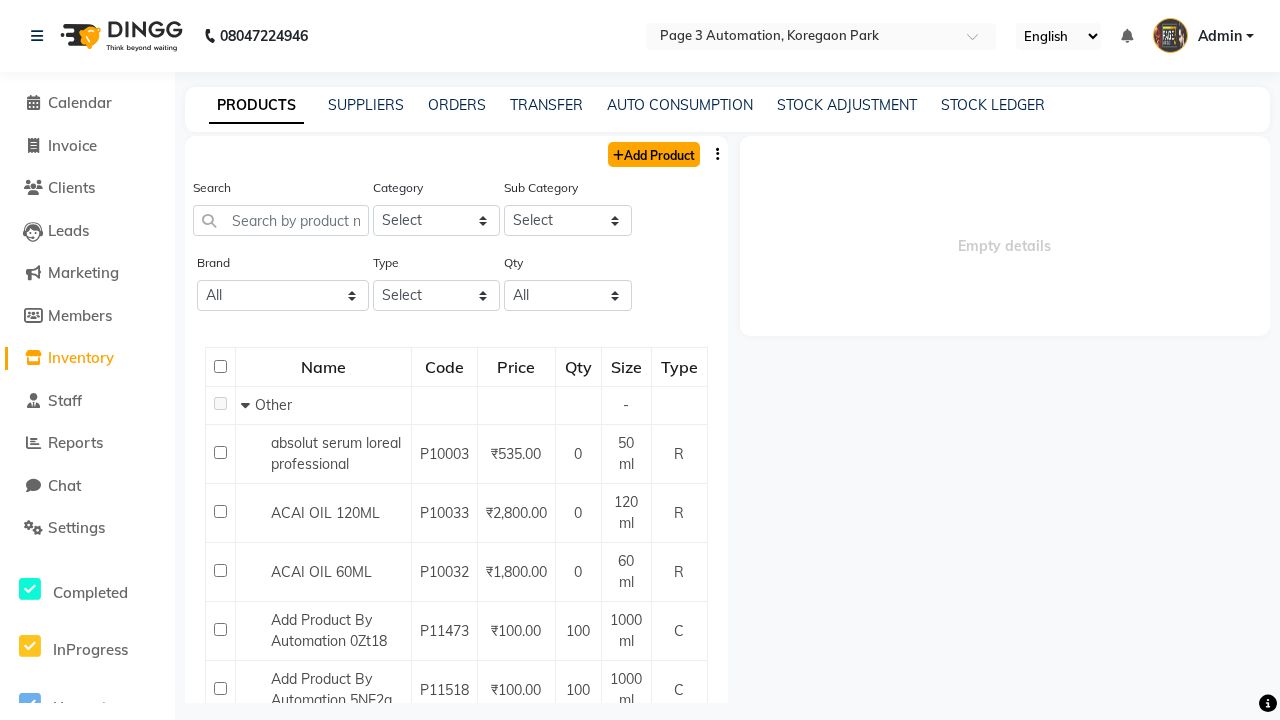 click on "Add Product" 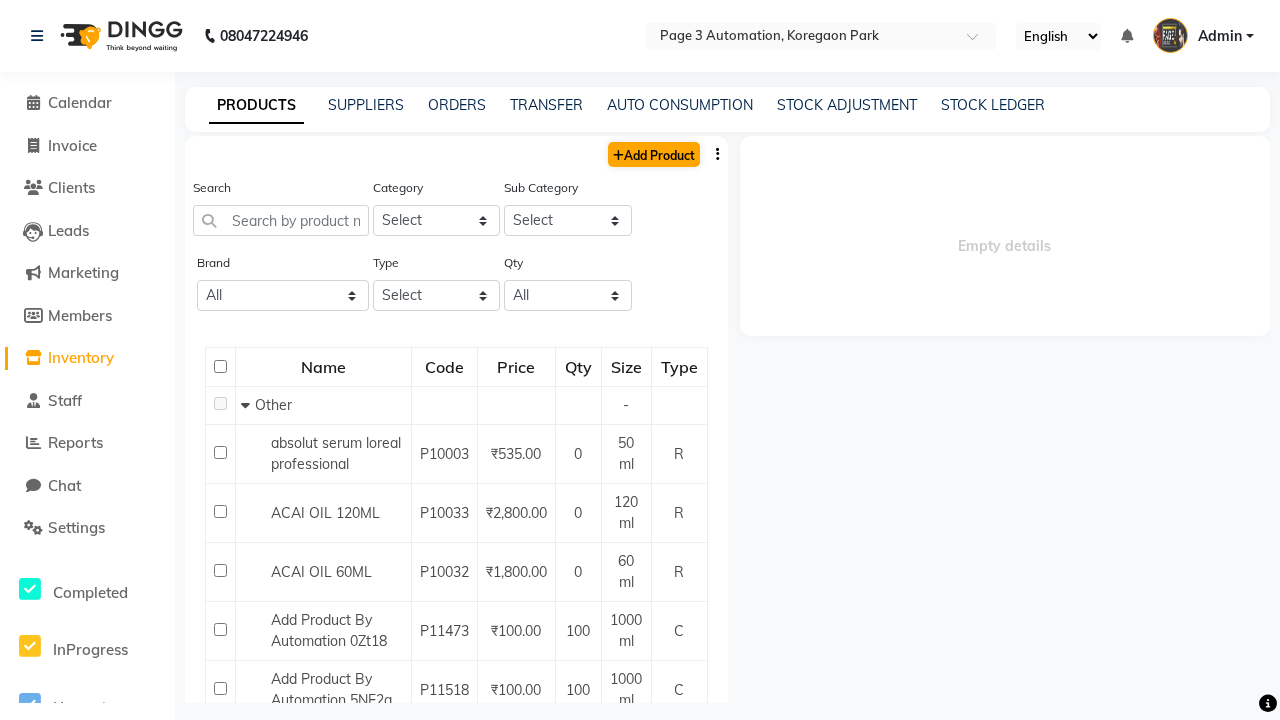 select on "true" 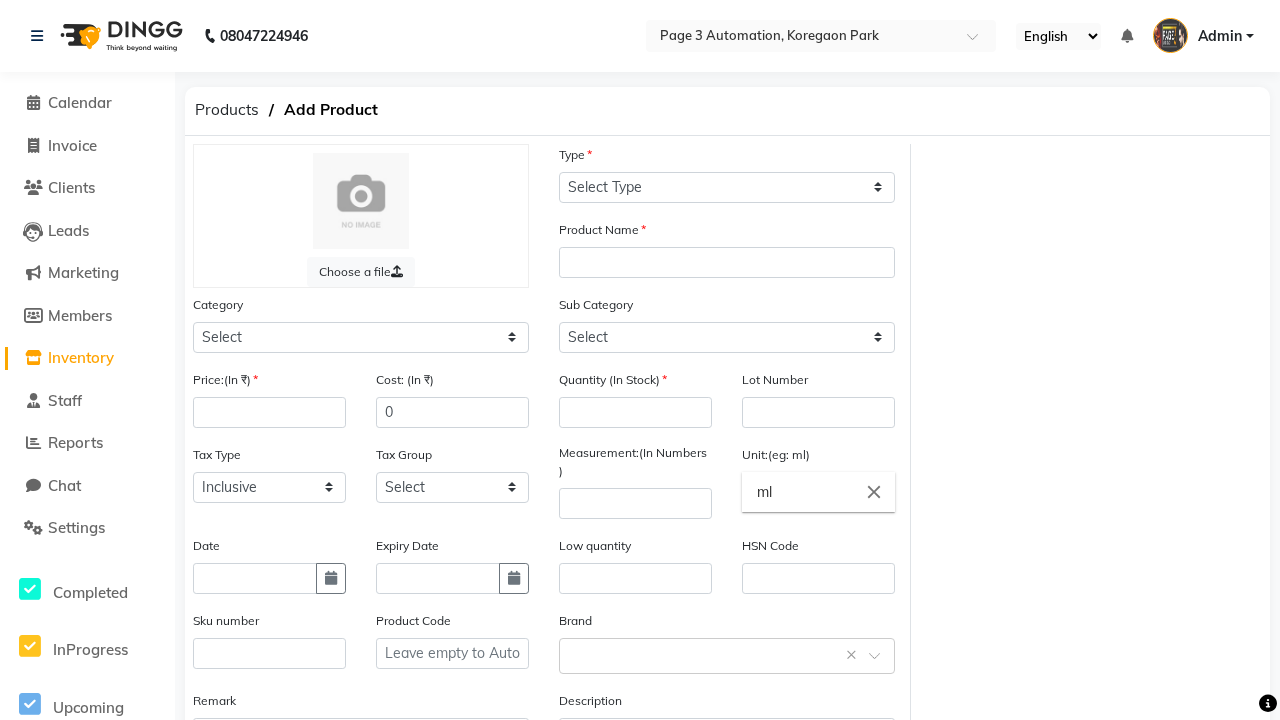 select on "C" 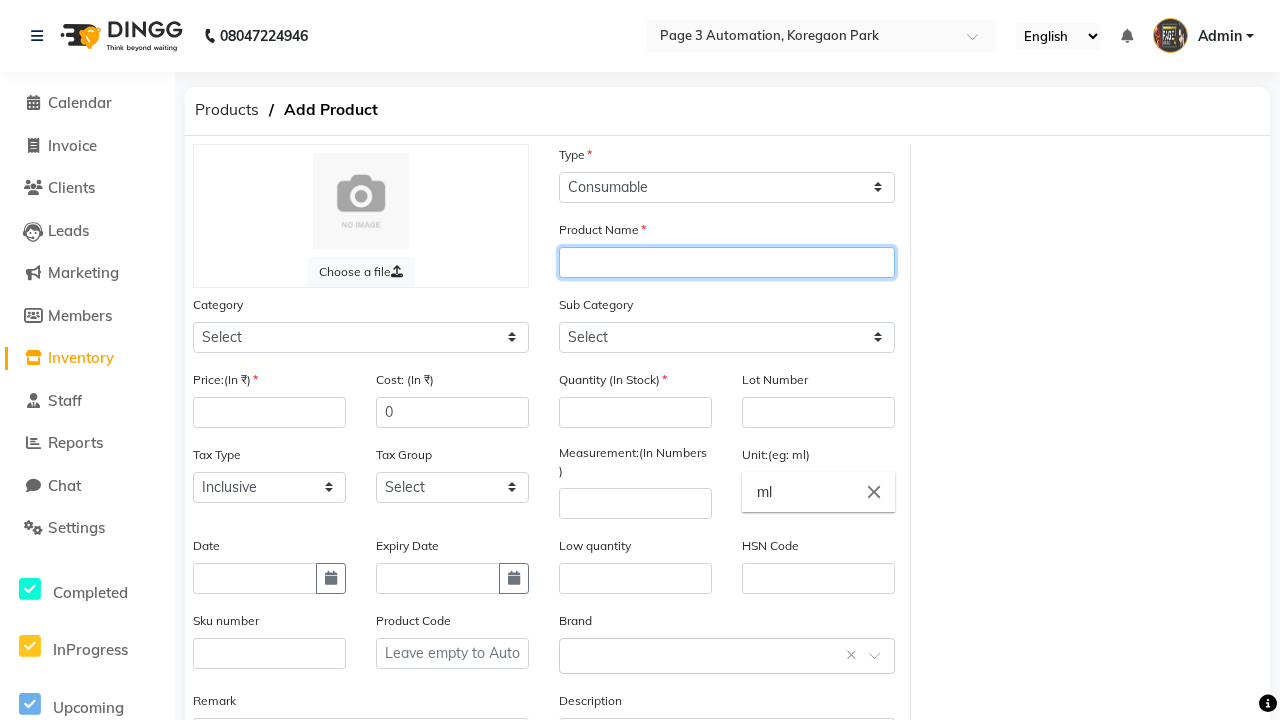 type on "Automation Product h38bL" 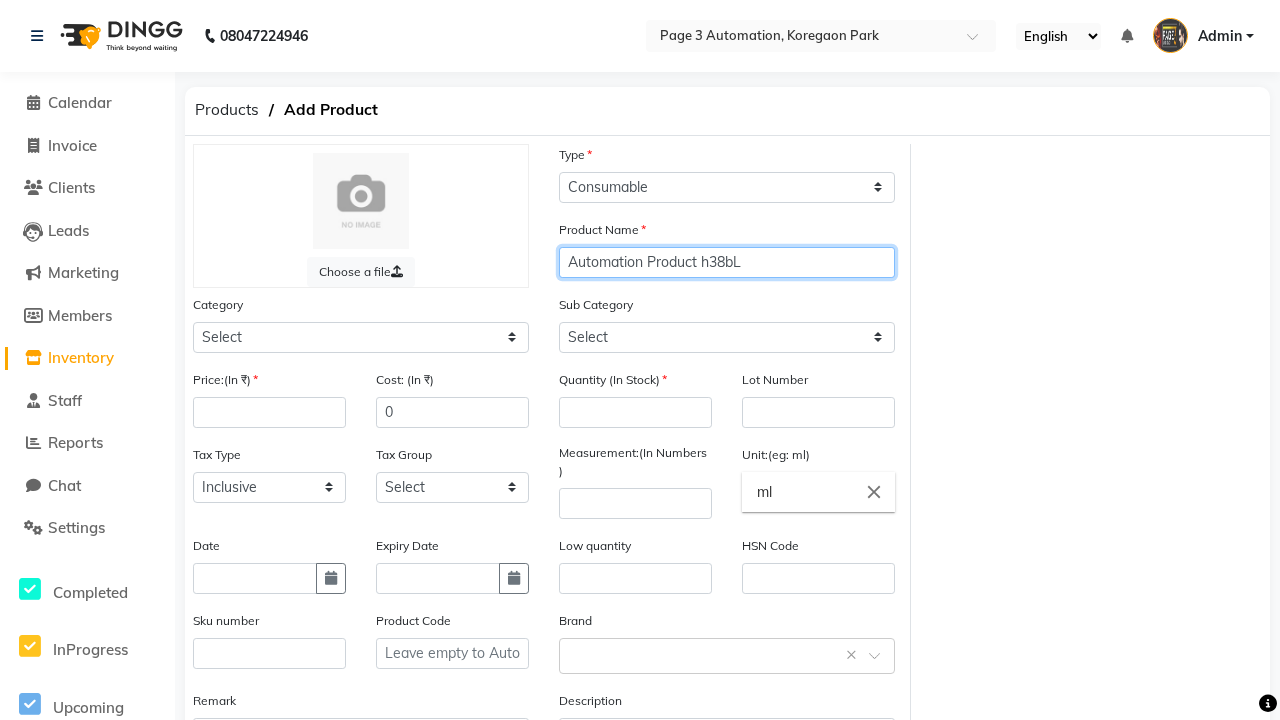 select on "1000" 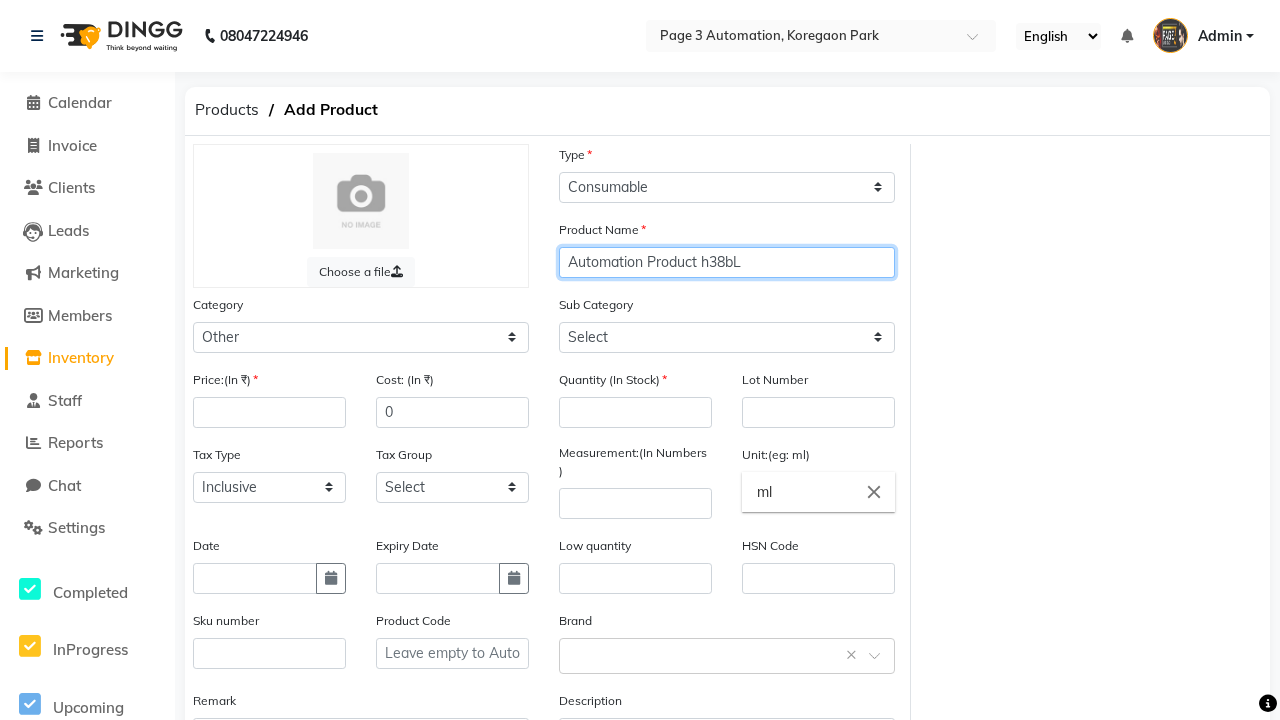 type on "Automation Product h38bL" 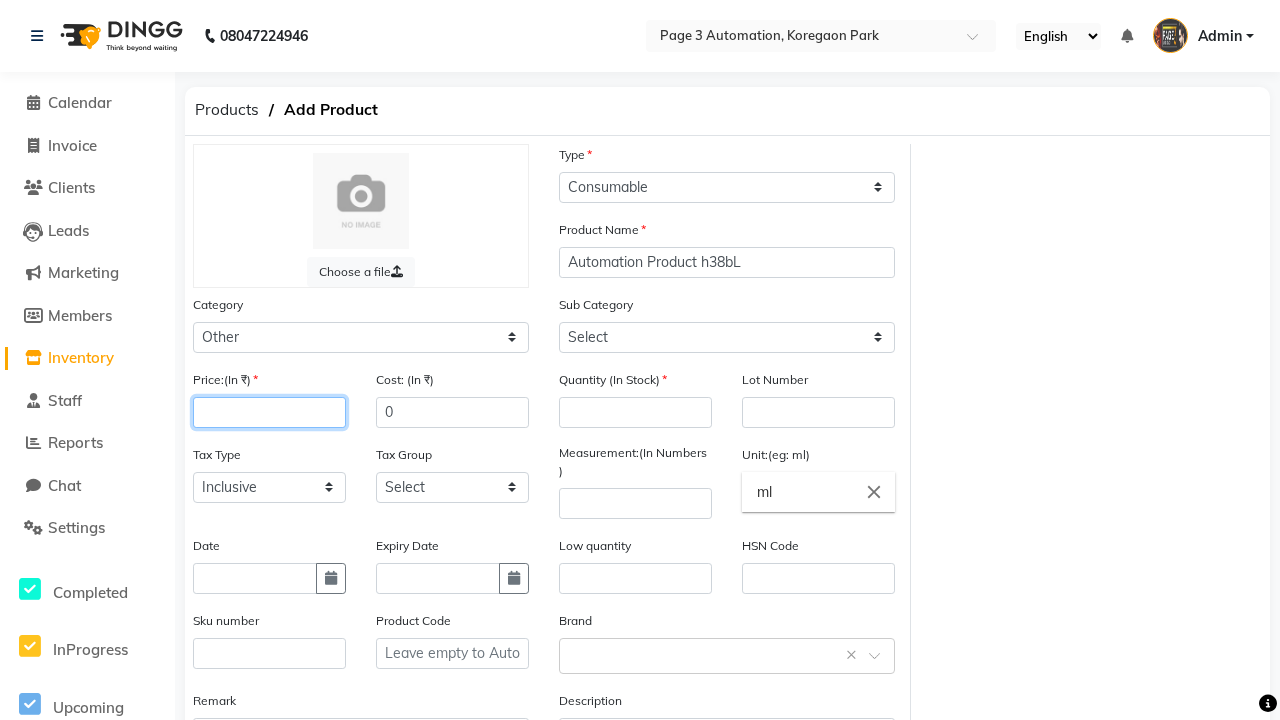 select on "1002" 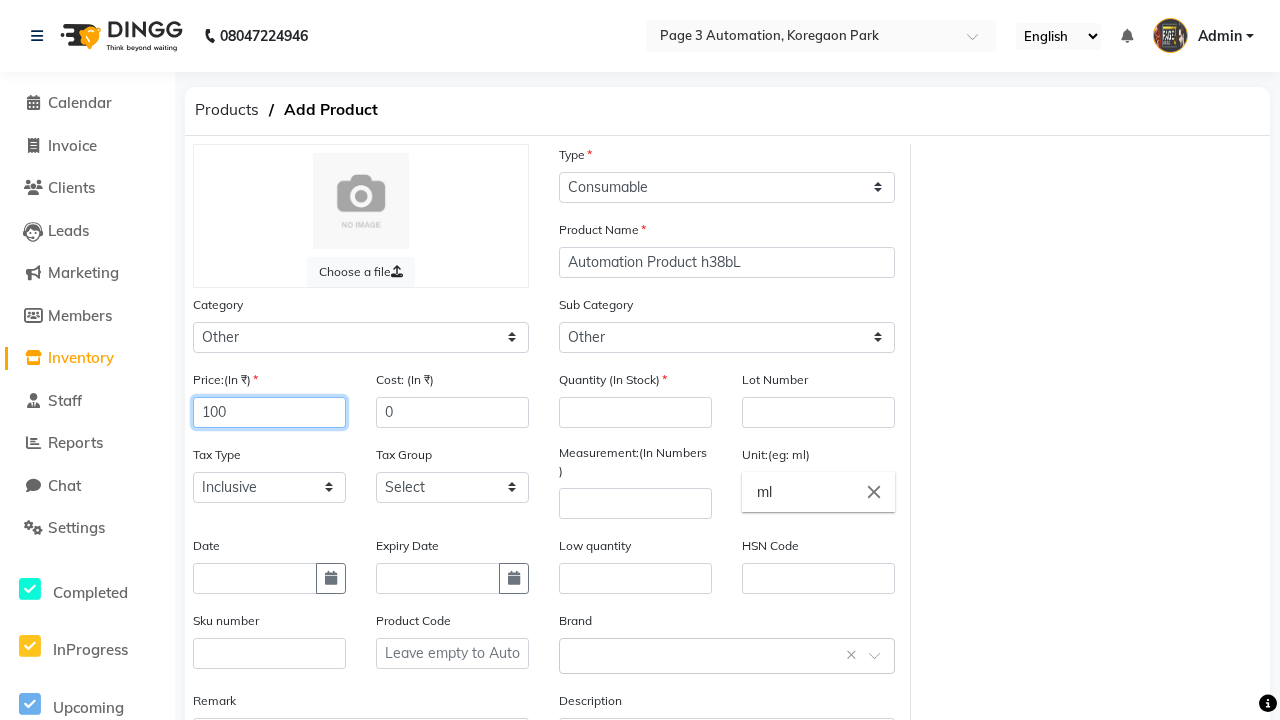 type on "100" 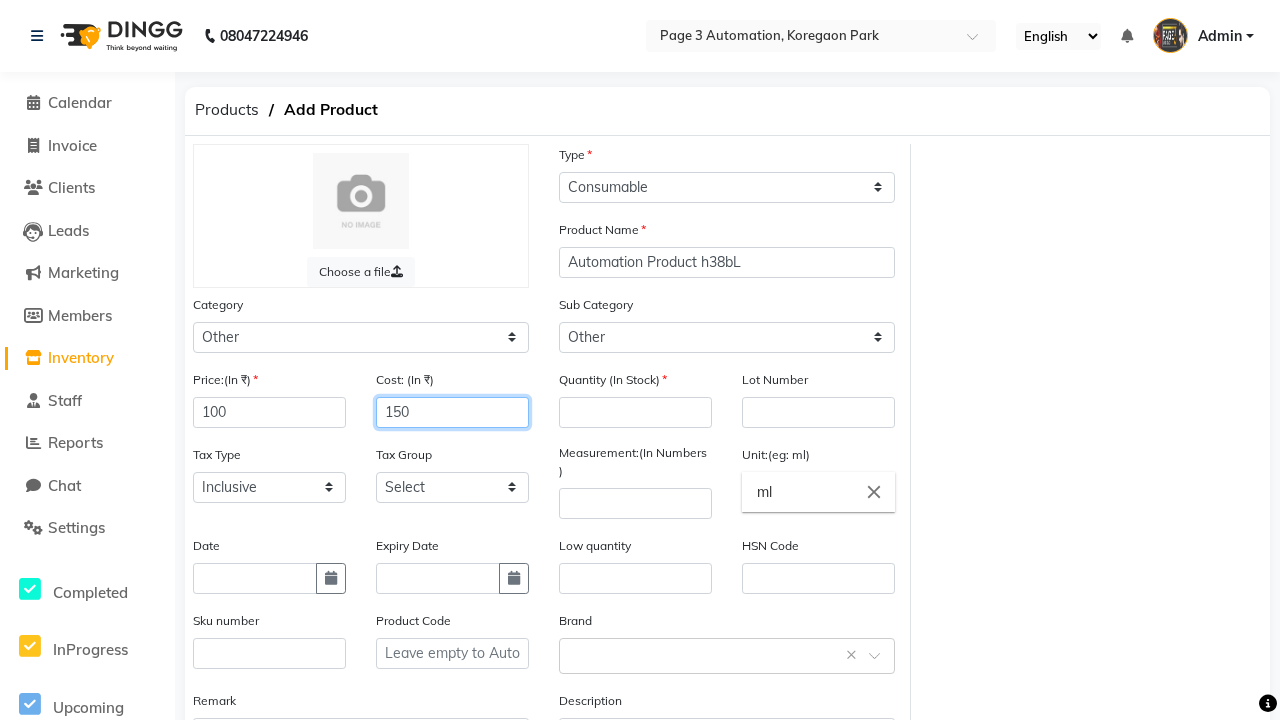 type on "150" 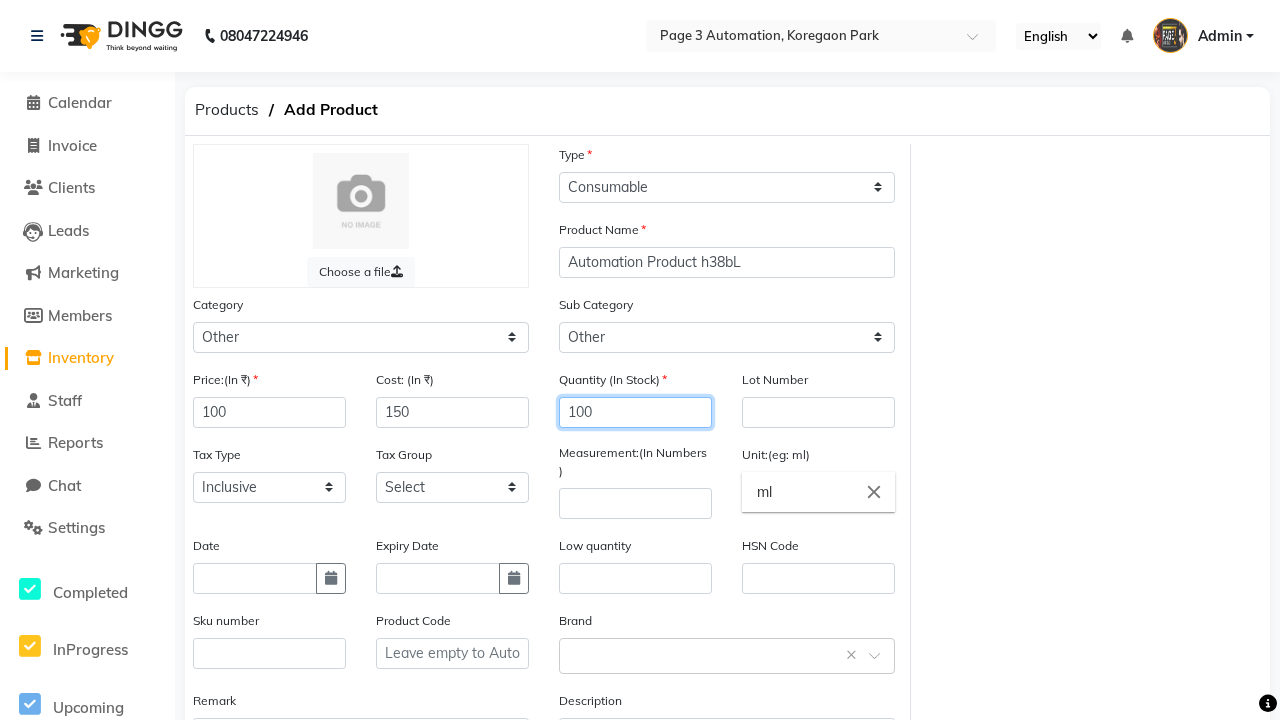 type on "100" 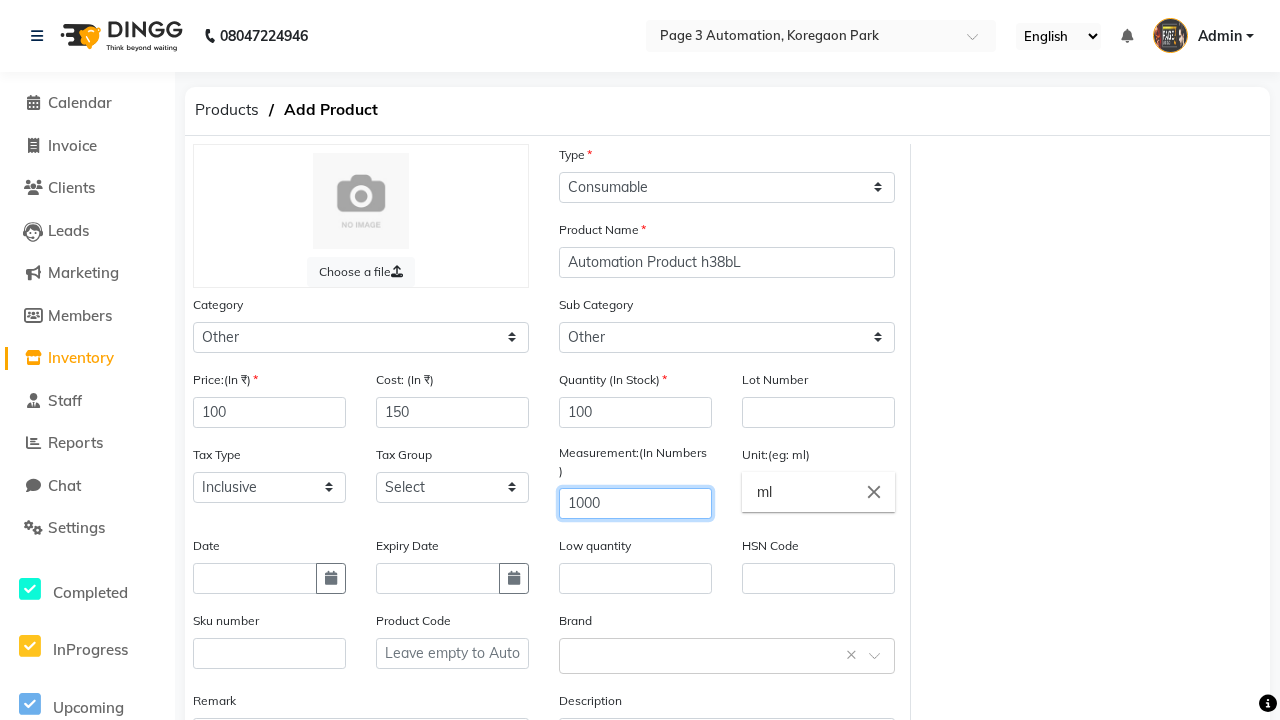 type on "1000" 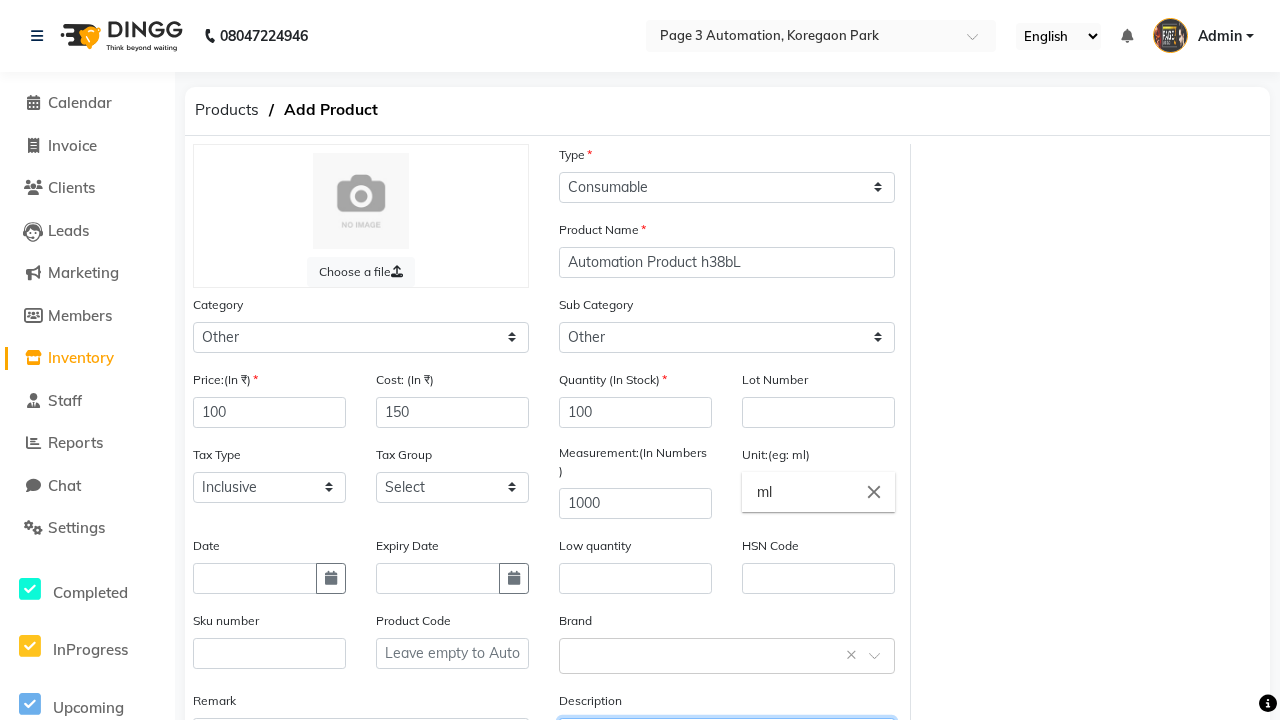 type on "This Product is Created by Automation" 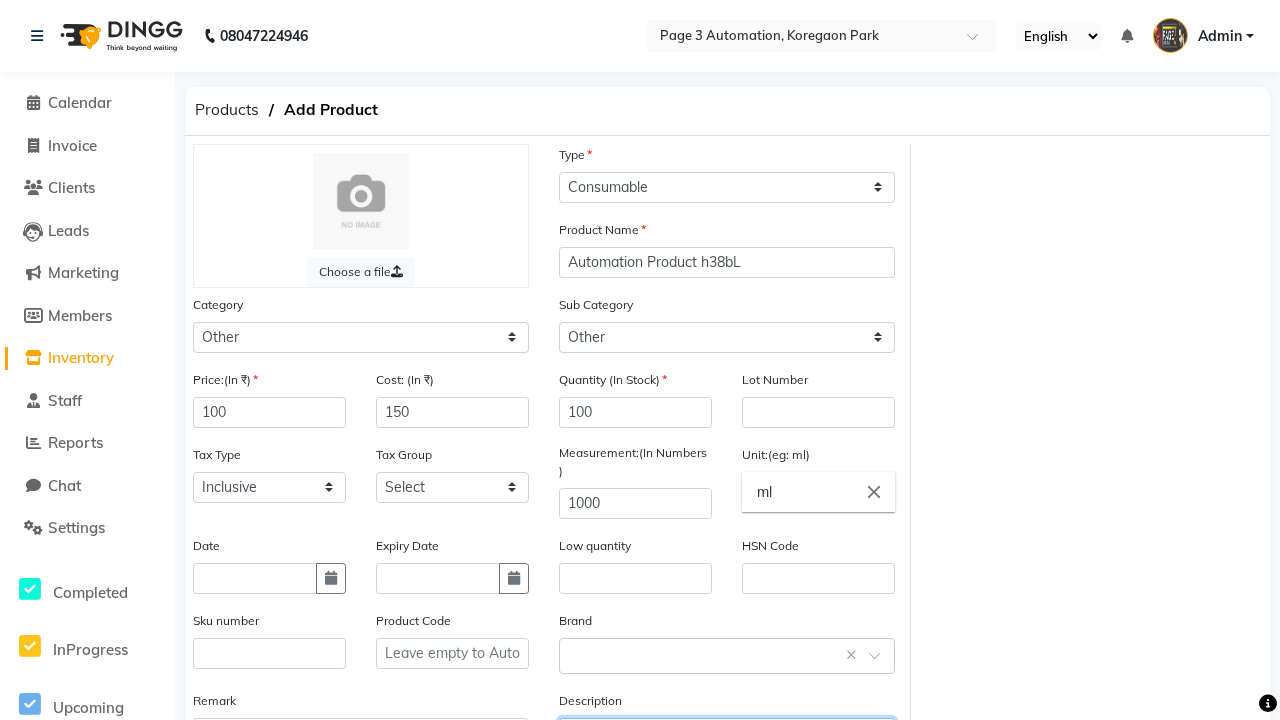 scroll, scrollTop: 22, scrollLeft: 0, axis: vertical 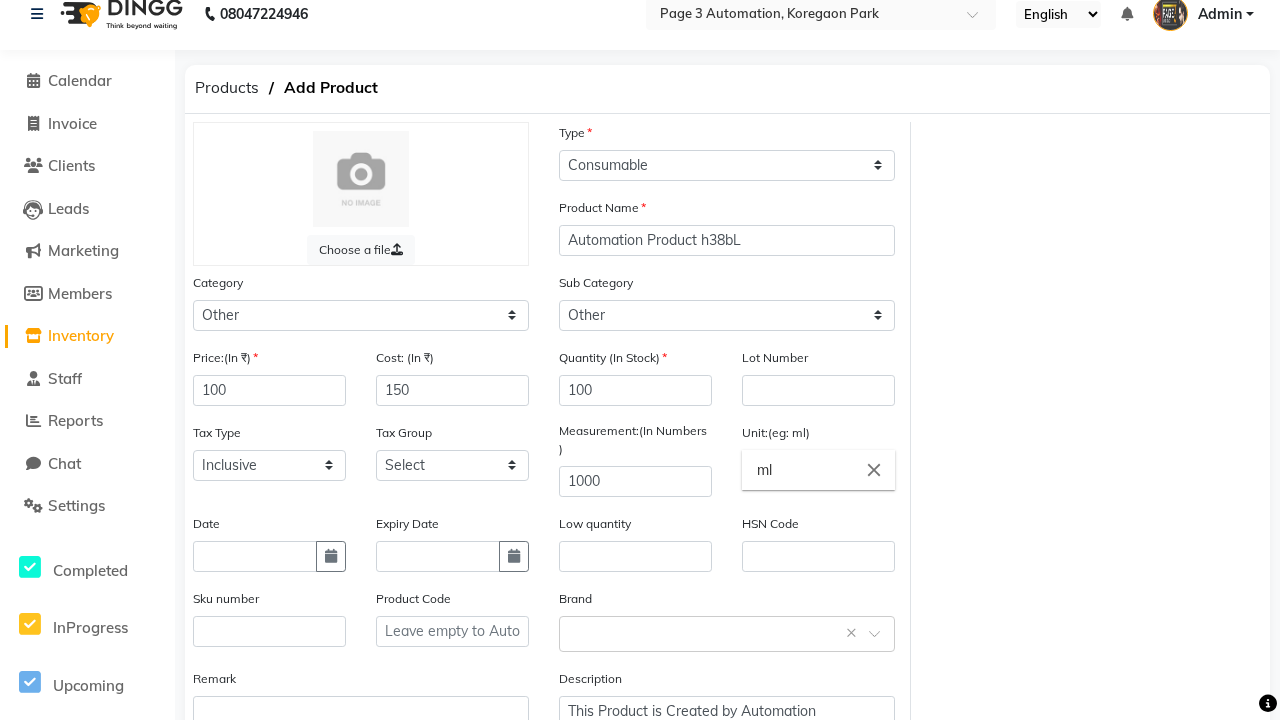 click on "Save" 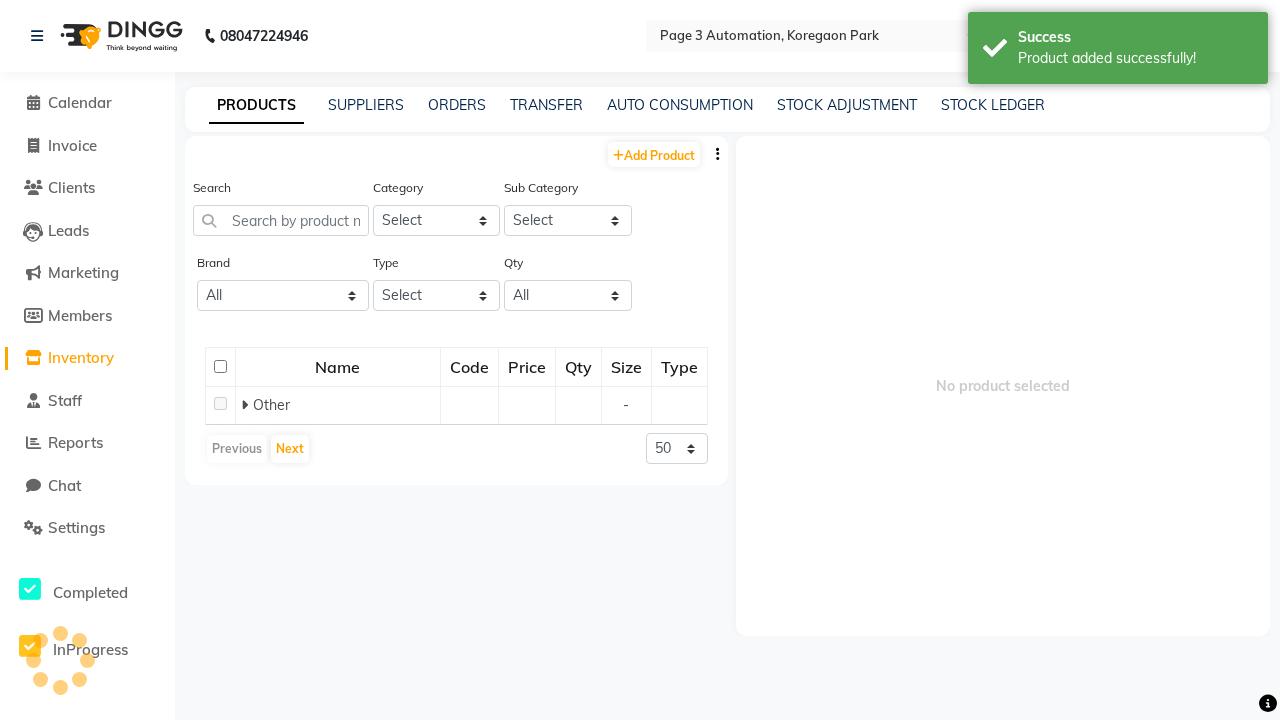 scroll, scrollTop: 0, scrollLeft: 0, axis: both 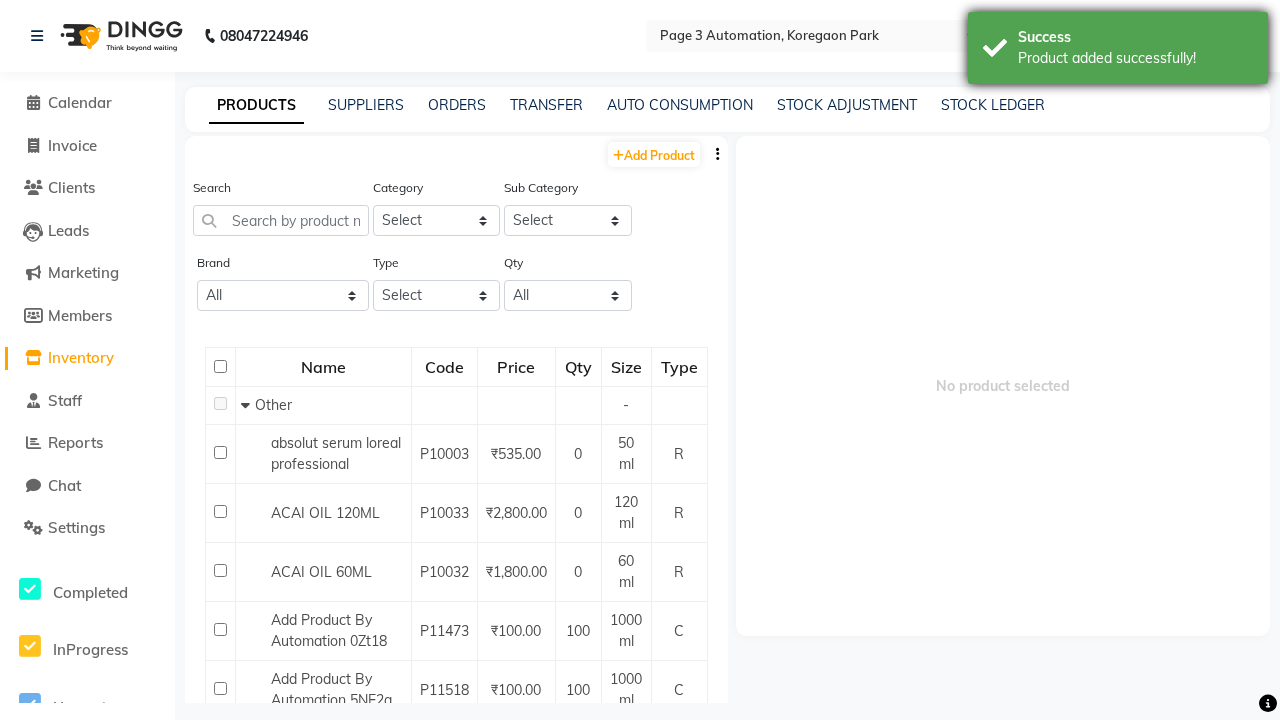 click on "Product added successfully!" at bounding box center [1135, 58] 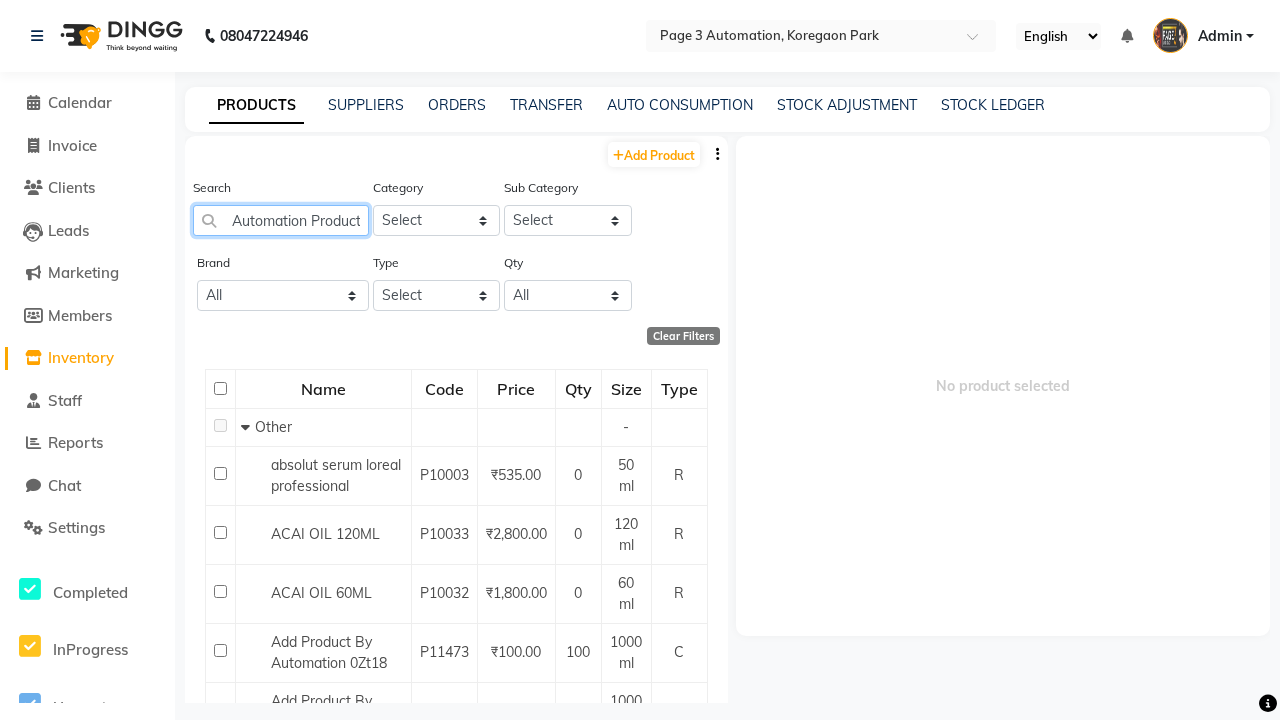 type on "Automation Product h38bL" 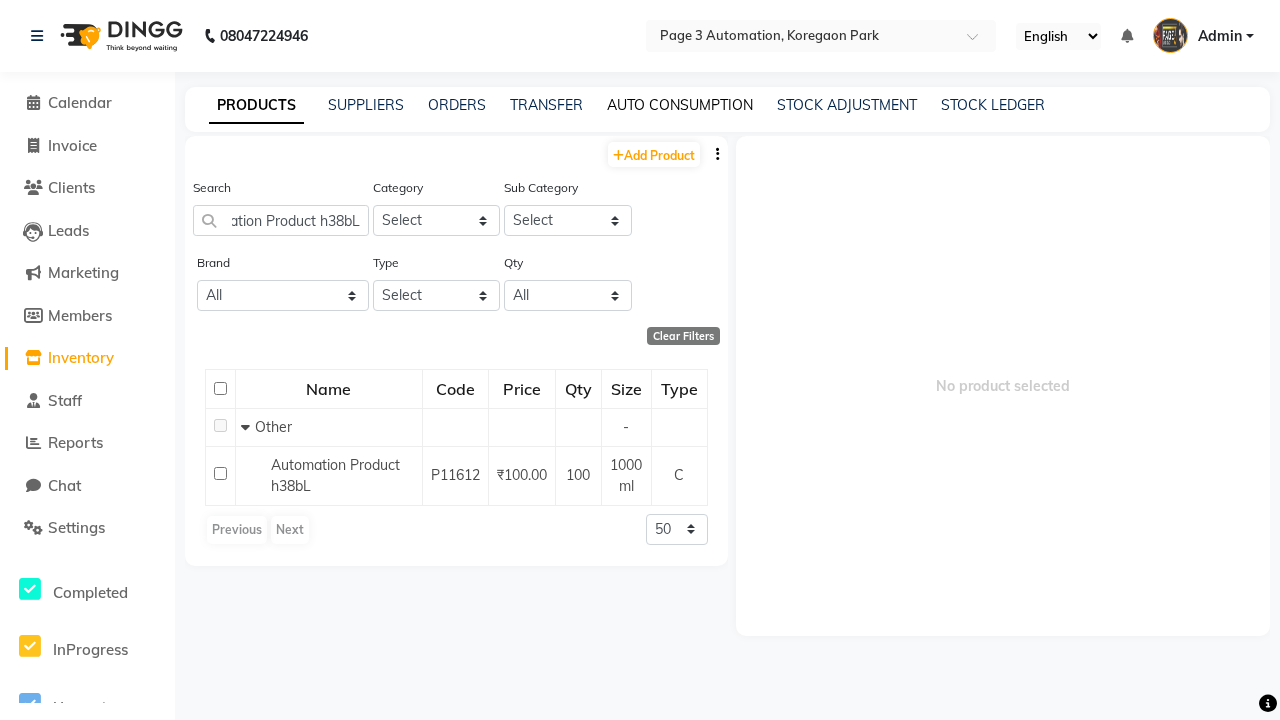 click on "AUTO CONSUMPTION" 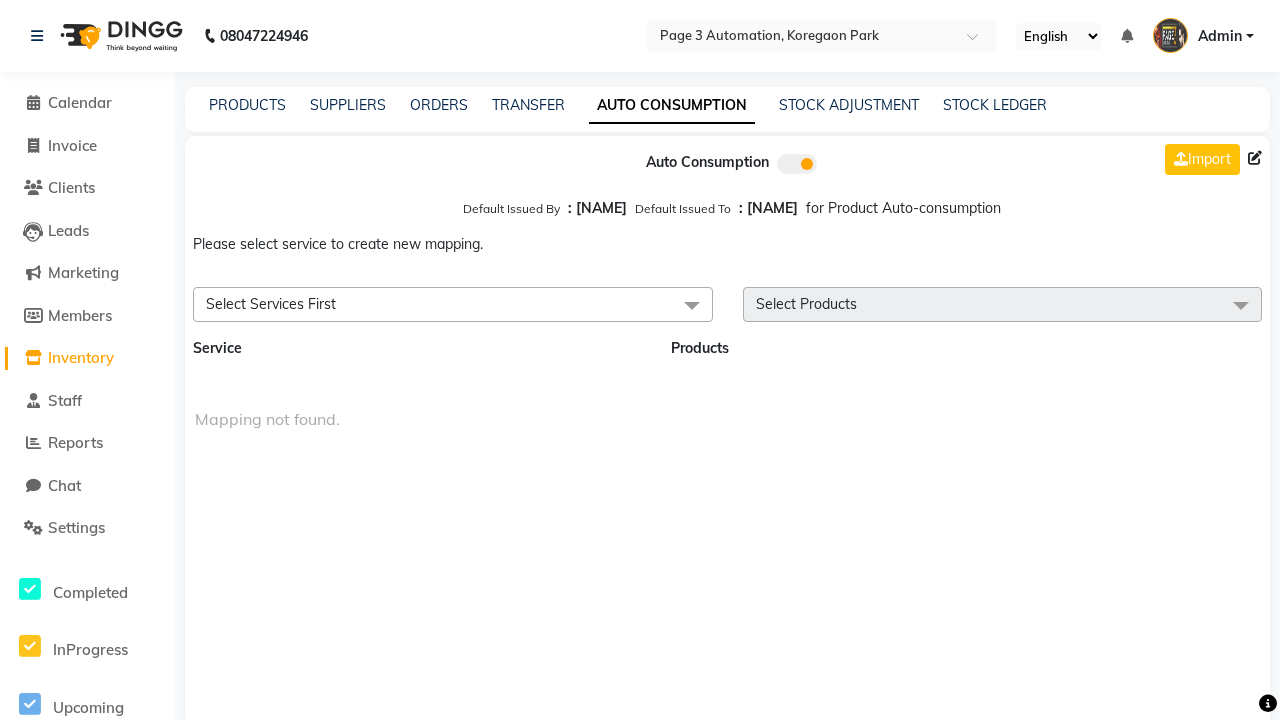 click on "Select Services First" at bounding box center [453, 304] 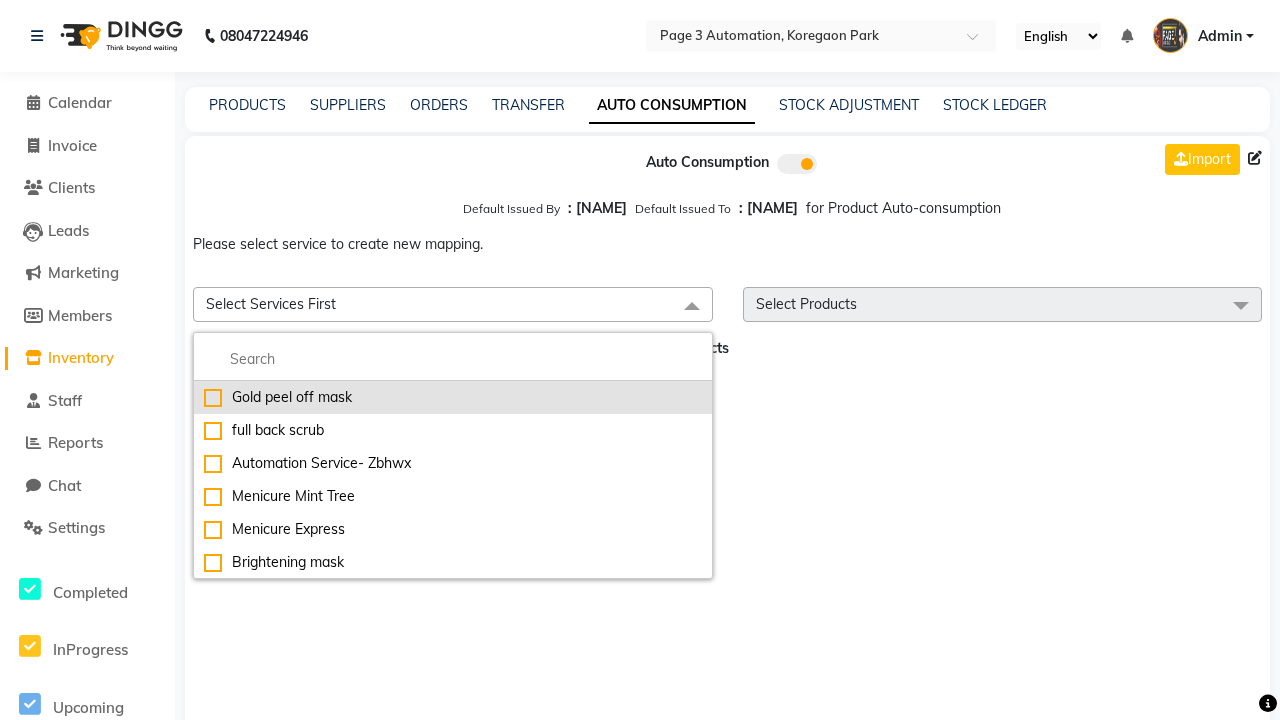 click on "Gold peel off mask" at bounding box center [453, 397] 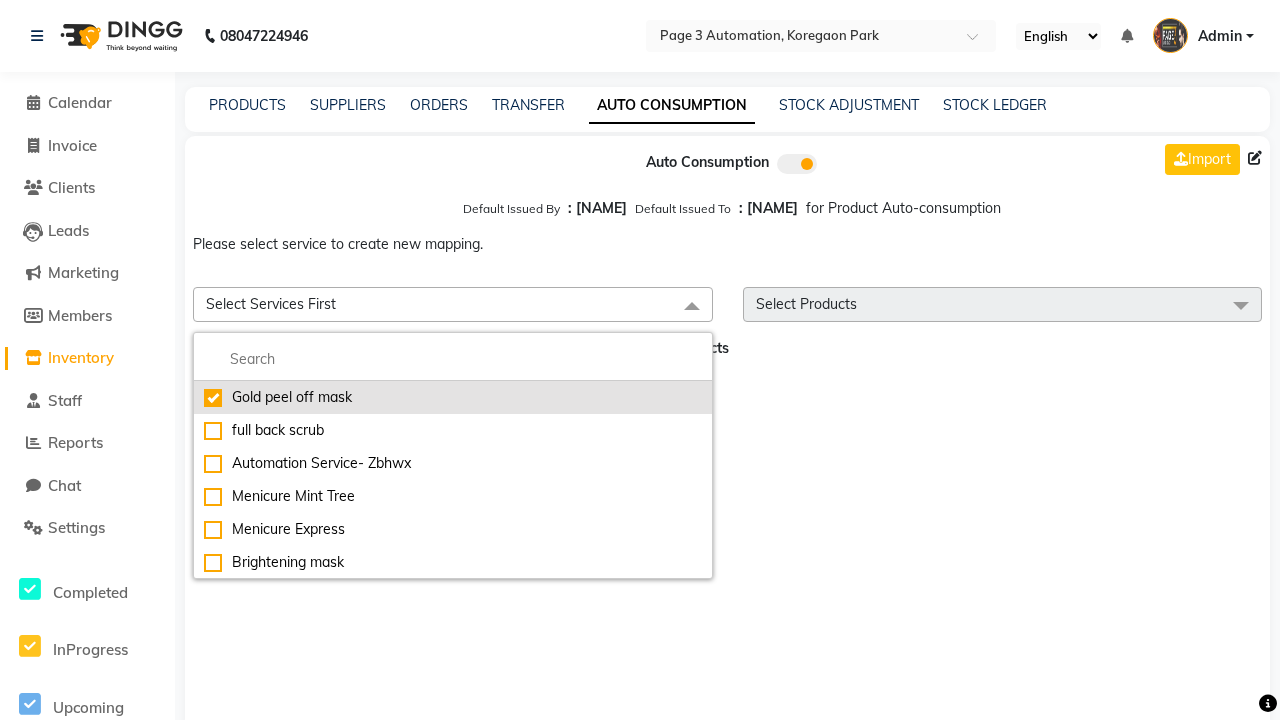 checkbox on "true" 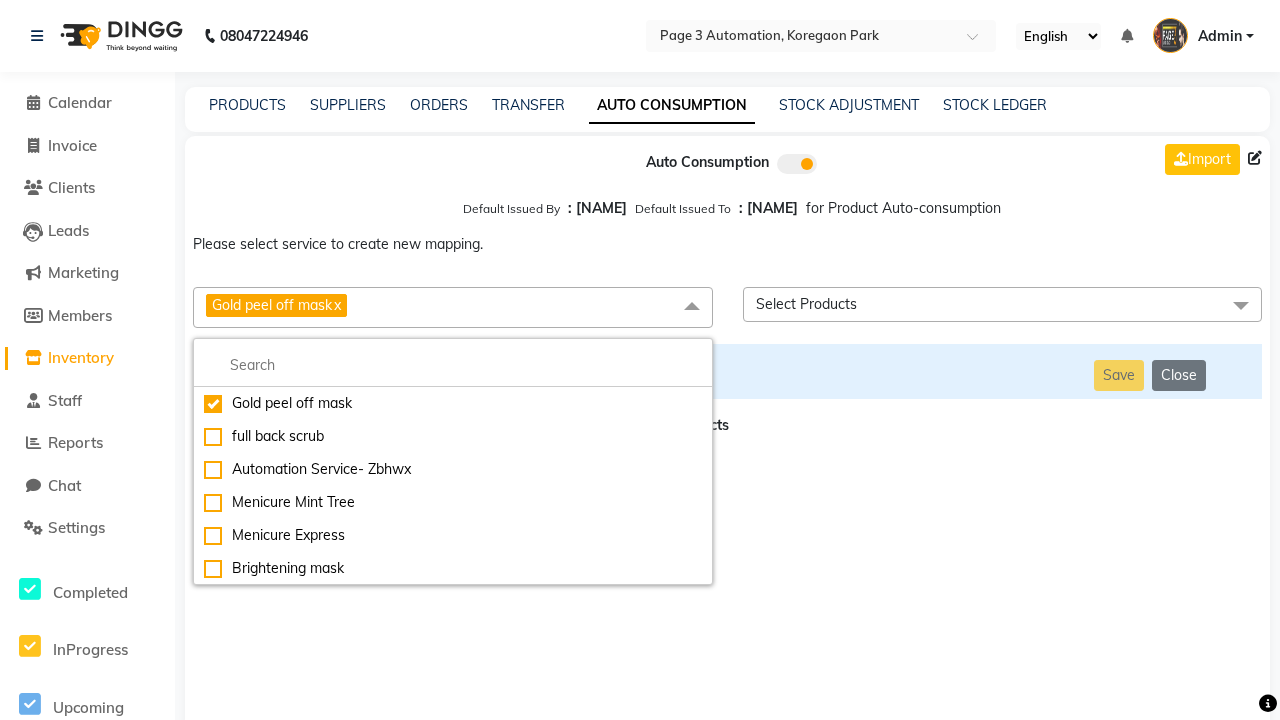 click on "Select Products" at bounding box center [1003, 304] 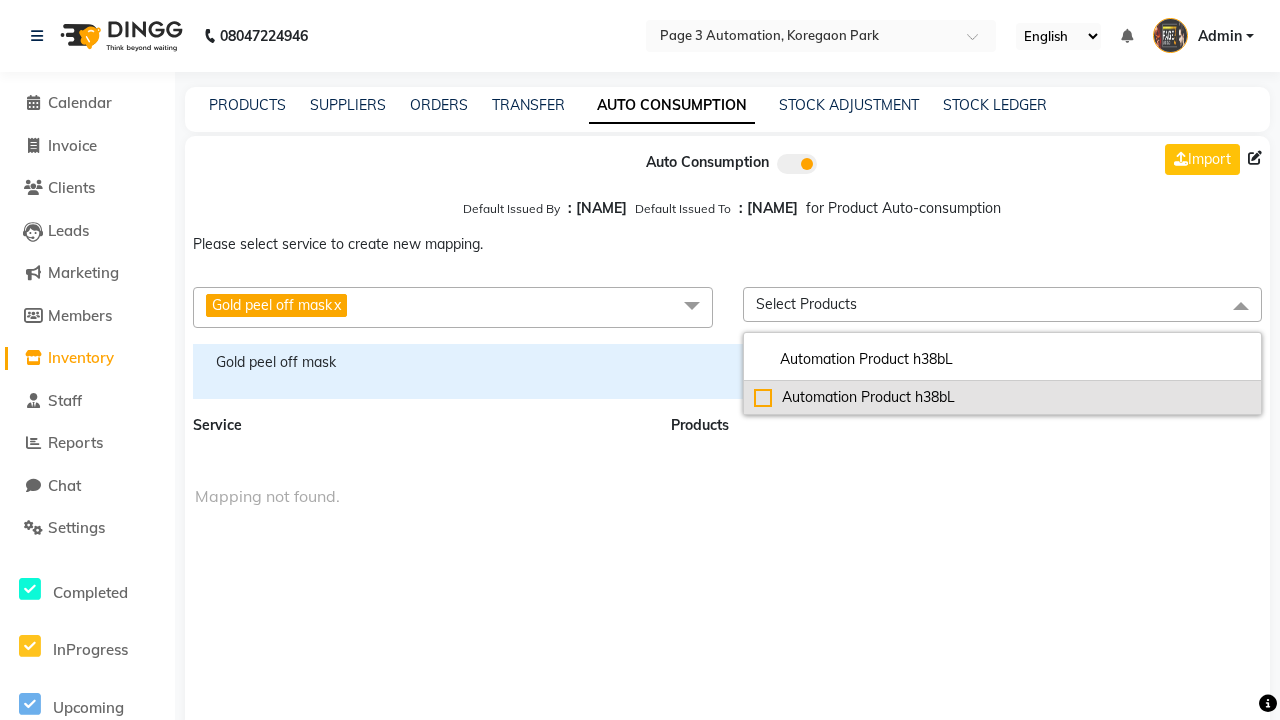 type on "Automation Product h38bL" 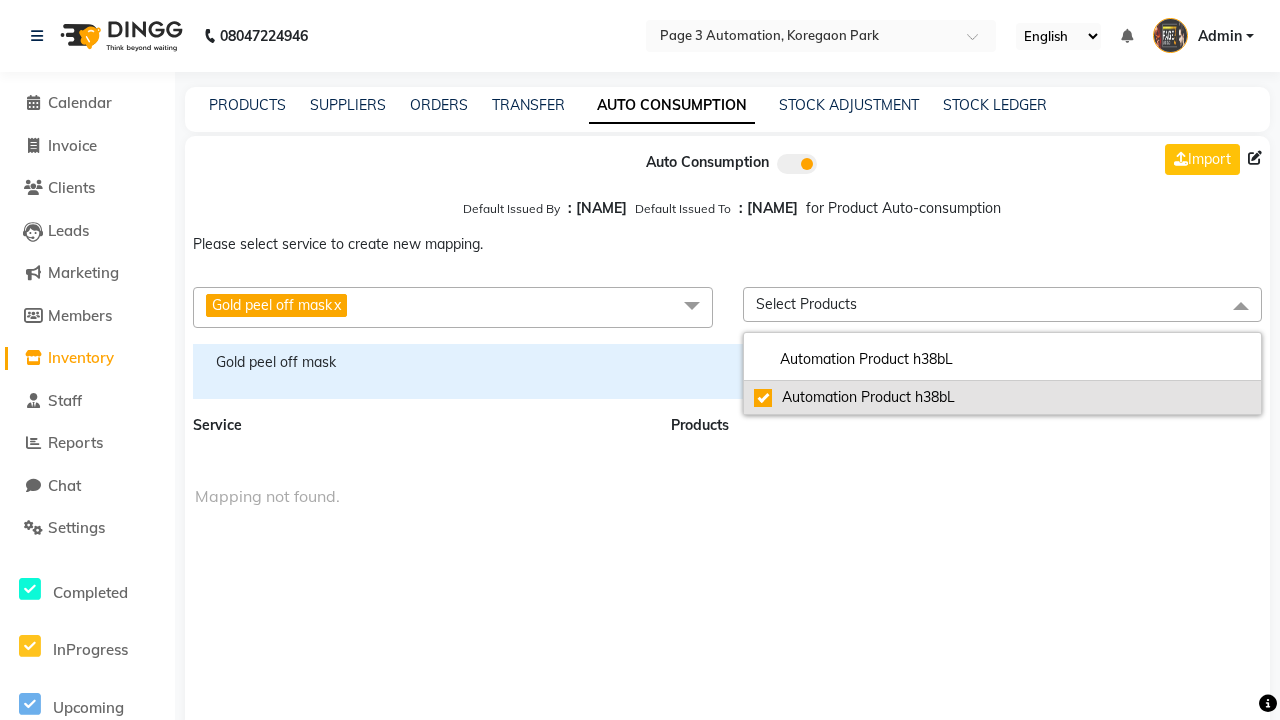 checkbox on "true" 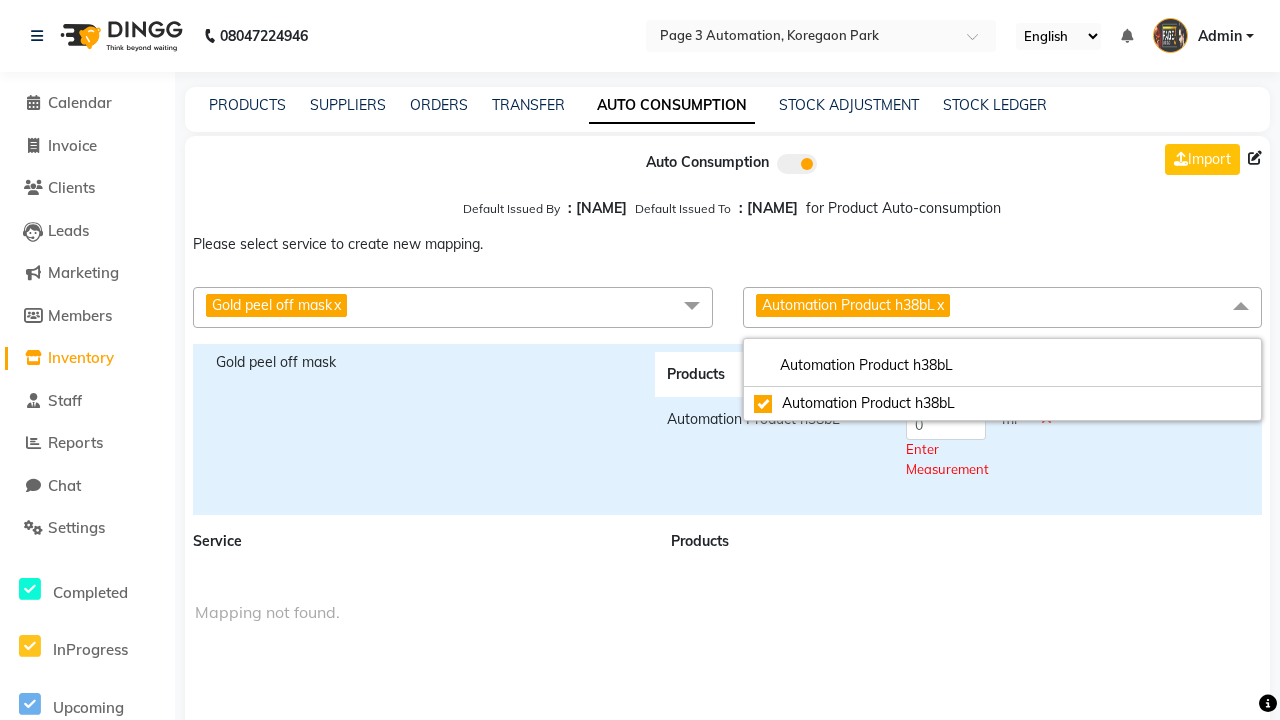 click on "Automation Product h38bL  x" at bounding box center [1003, 307] 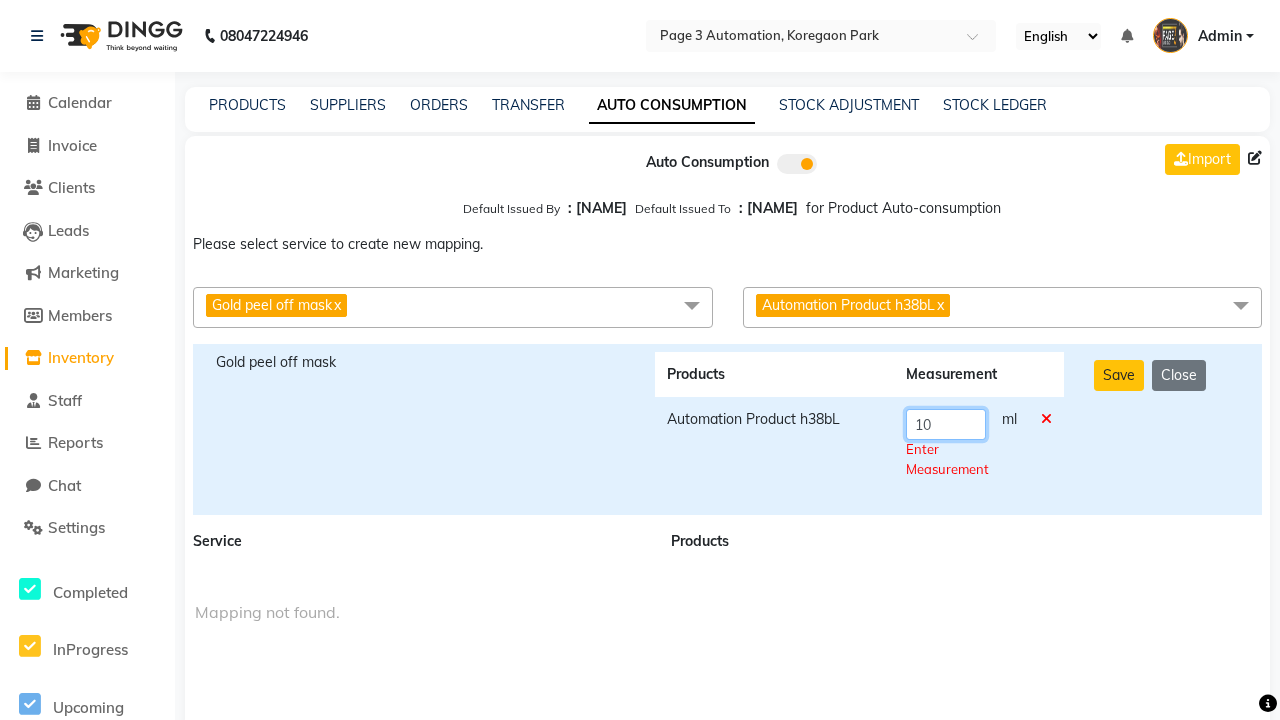 type on "10" 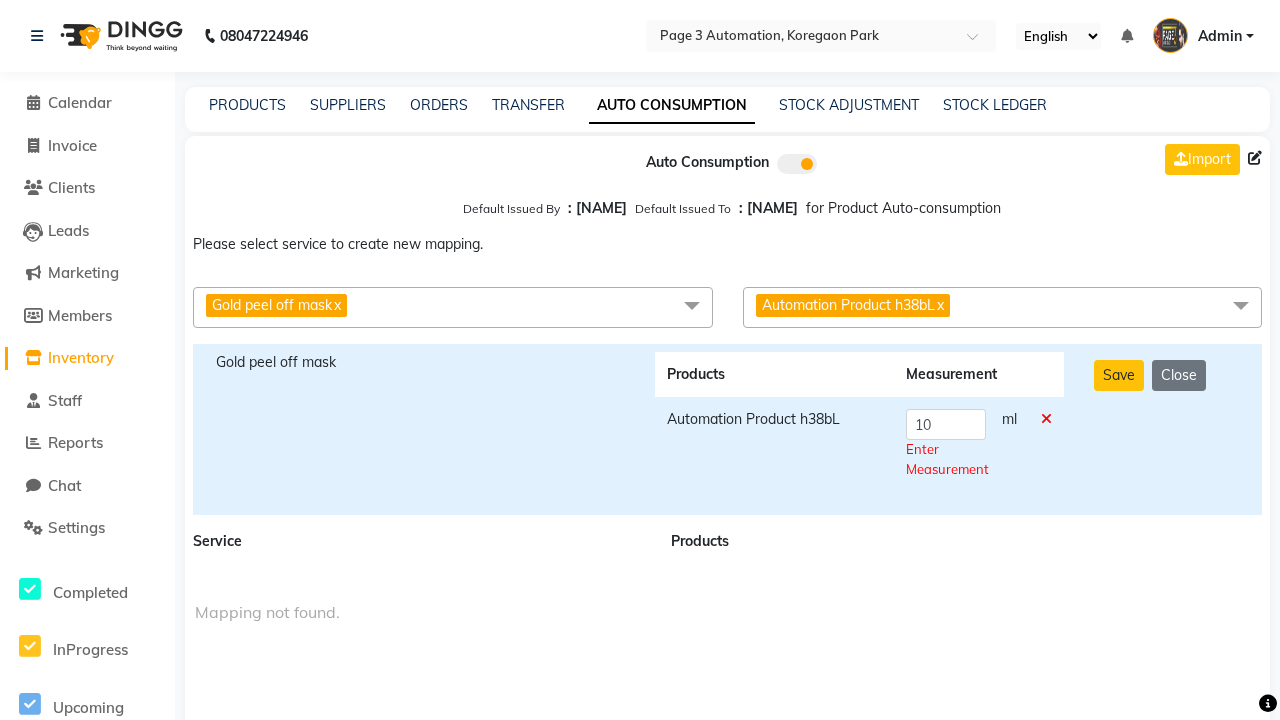 click on "Save  Close" at bounding box center [1167, 429] 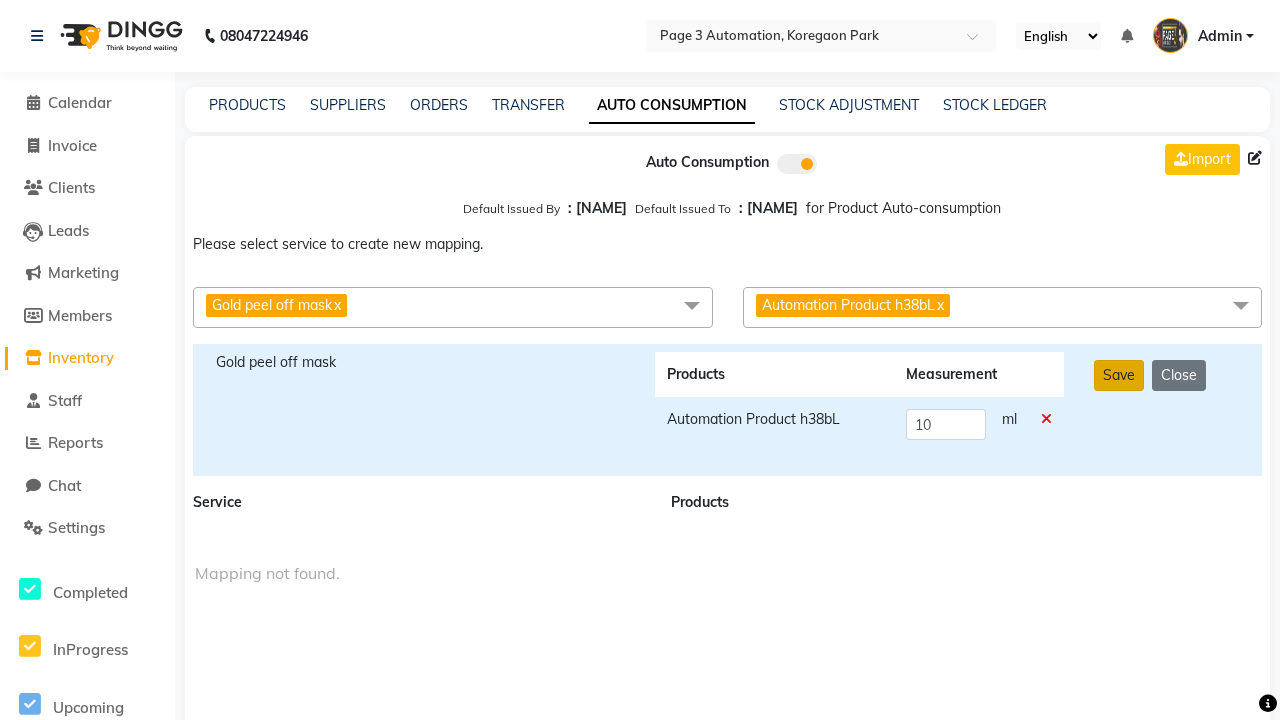 click on "Save" at bounding box center [1119, 375] 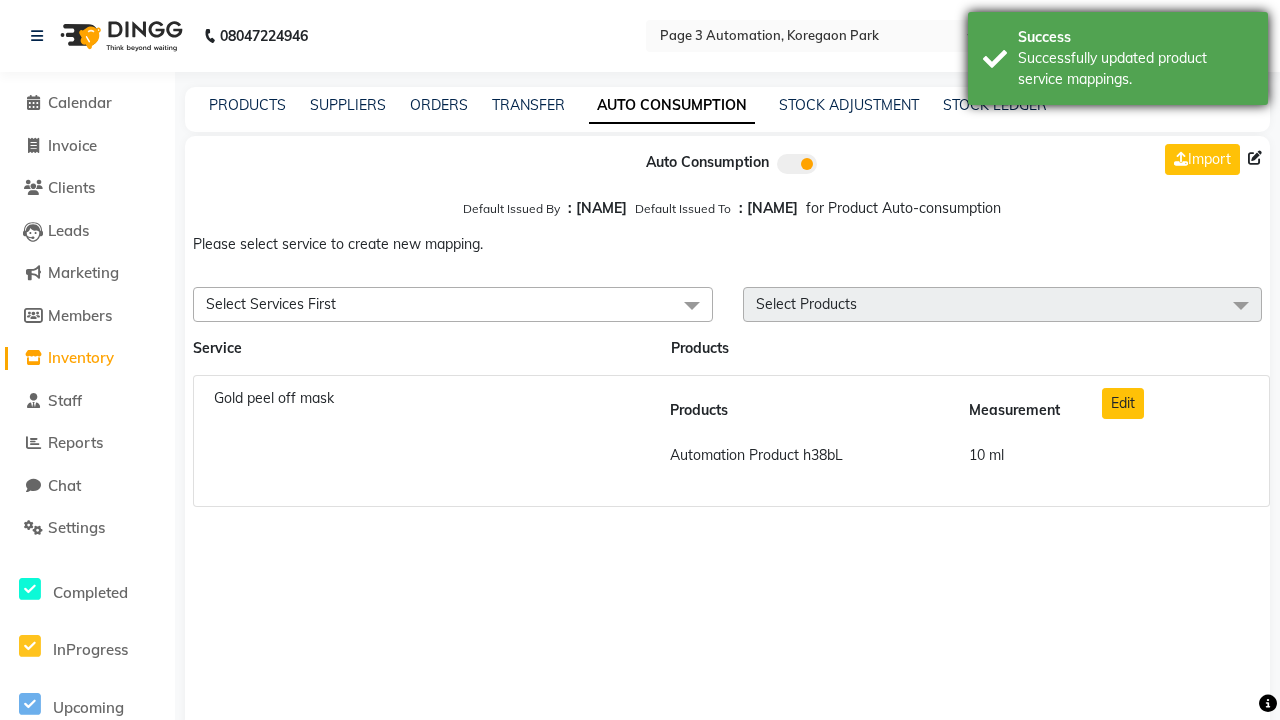 click on "Successfully updated product service mappings." at bounding box center (1135, 69) 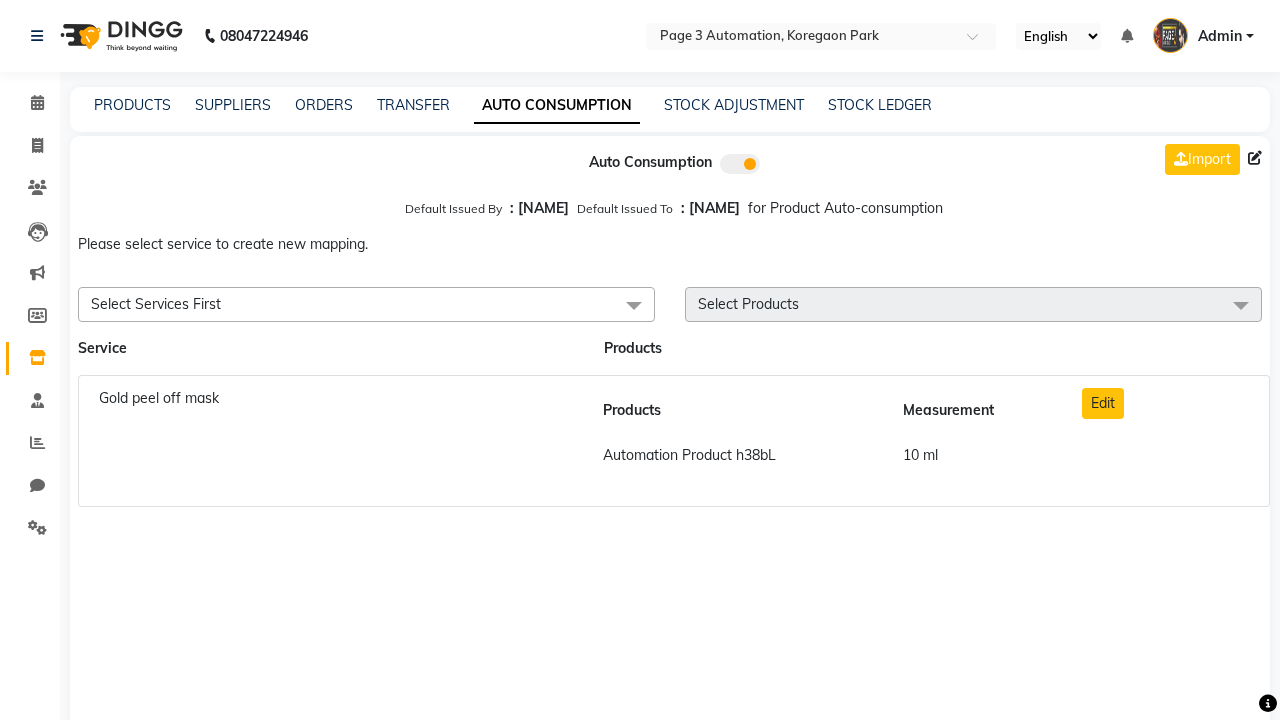 scroll, scrollTop: 0, scrollLeft: 0, axis: both 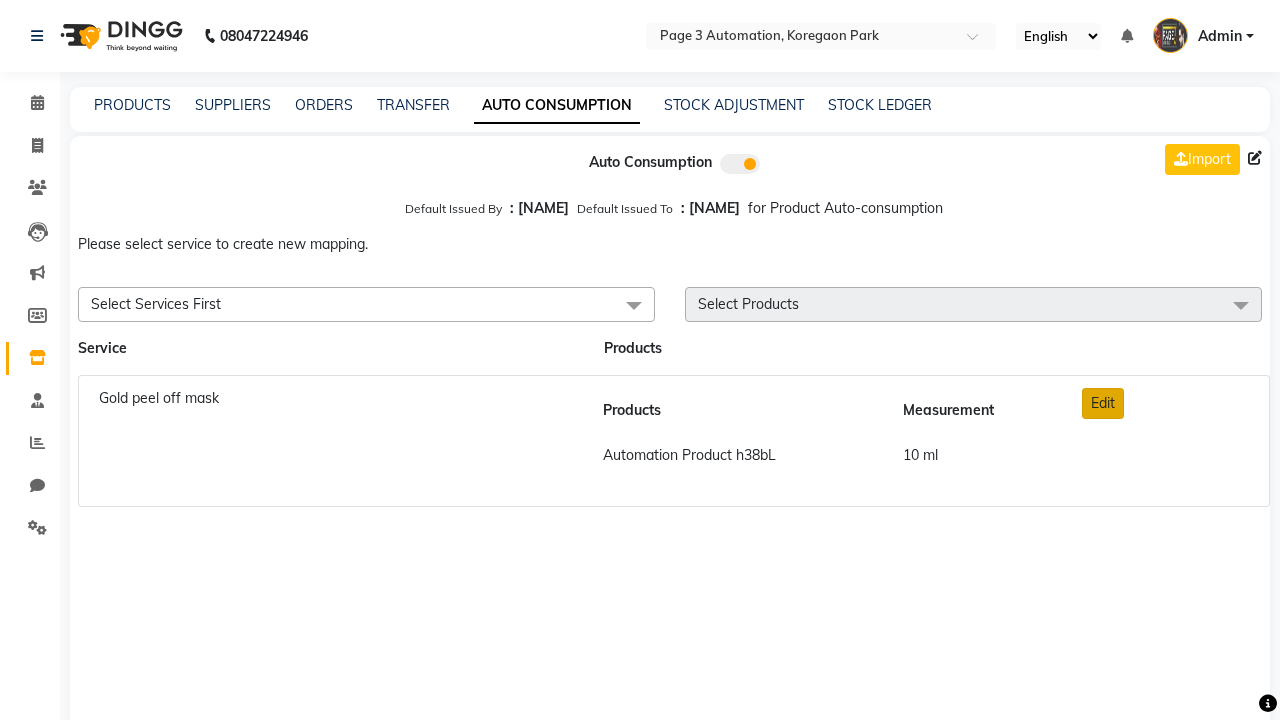 click on "Edit" at bounding box center [1103, 403] 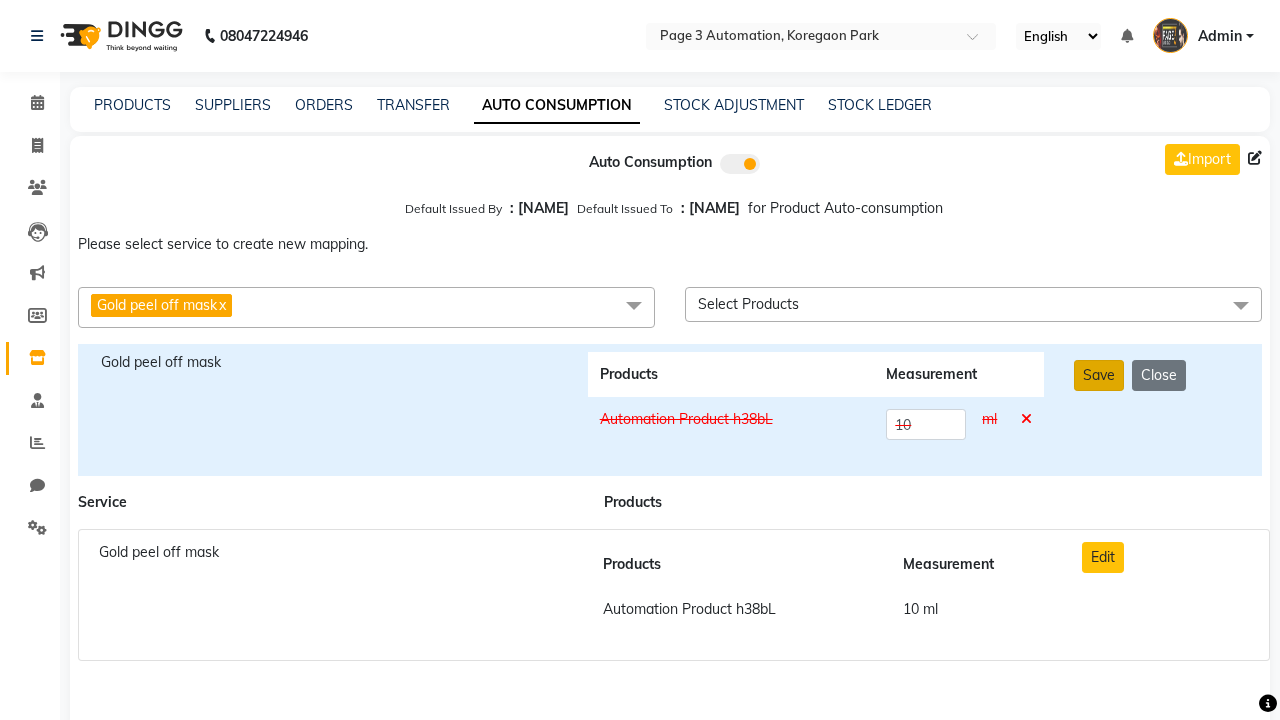 click on "Save" at bounding box center [1099, 375] 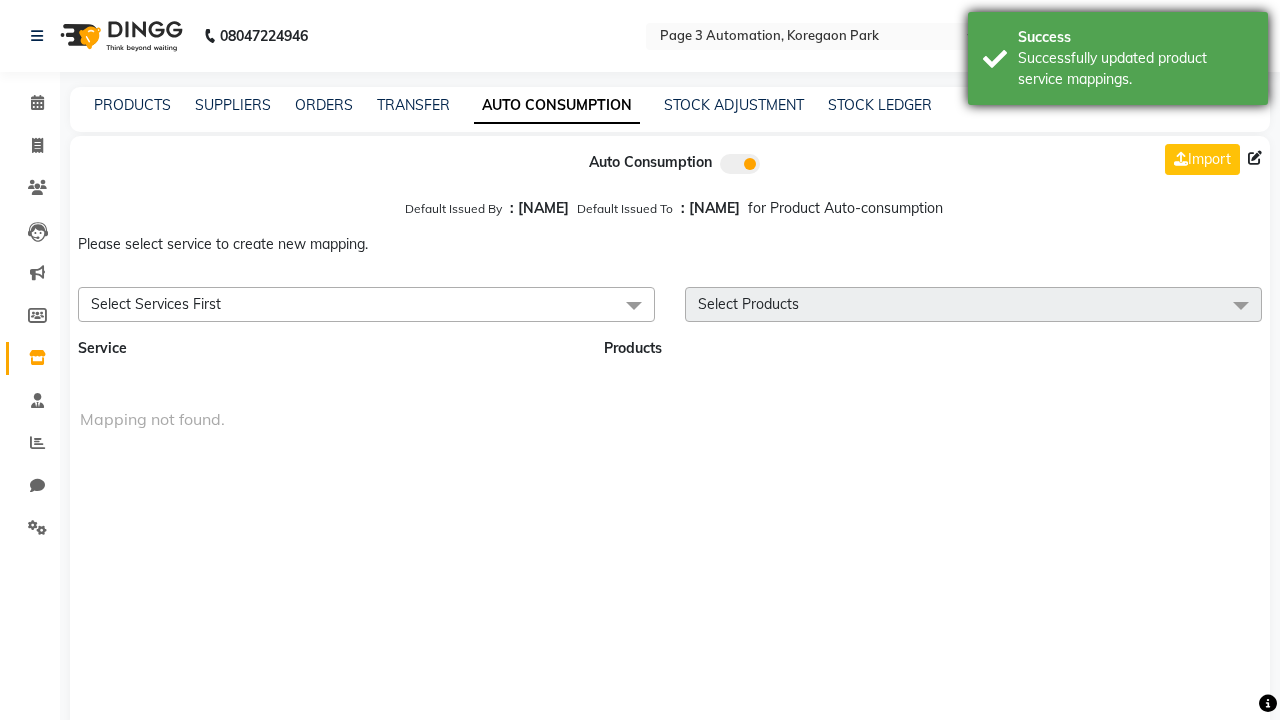 click on "Successfully updated product service mappings." at bounding box center [1135, 69] 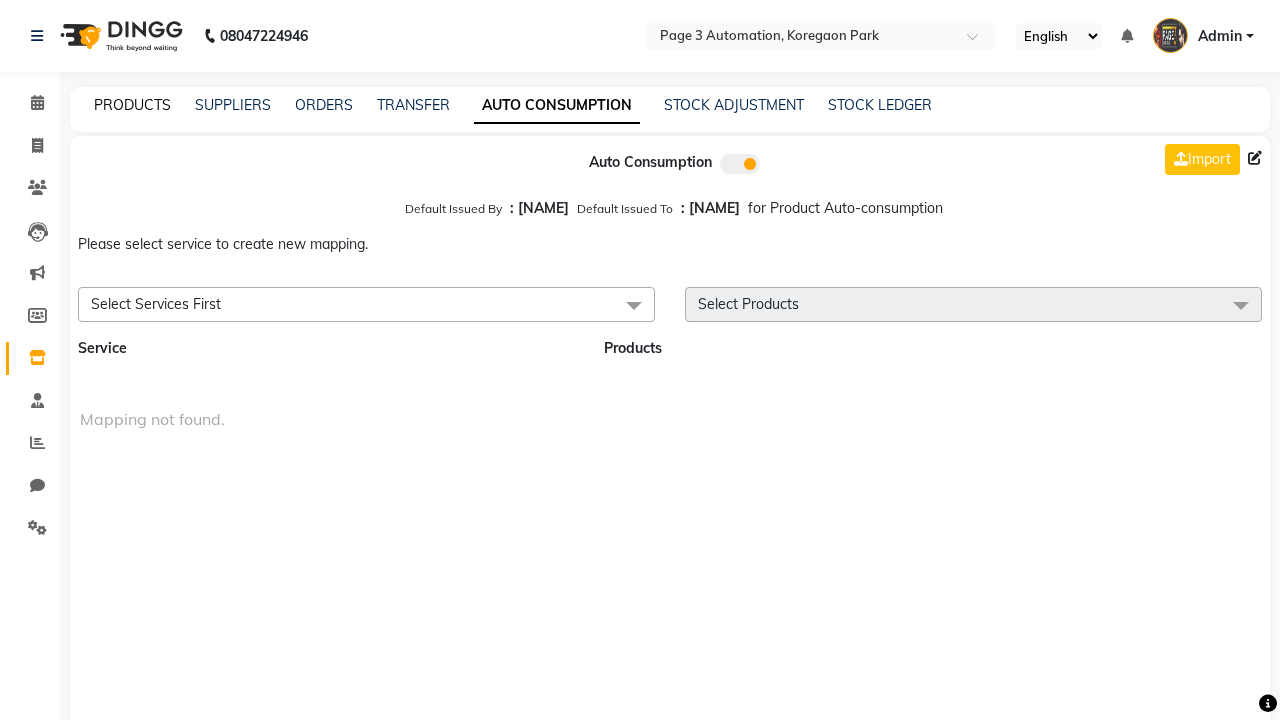 click on "PRODUCTS" 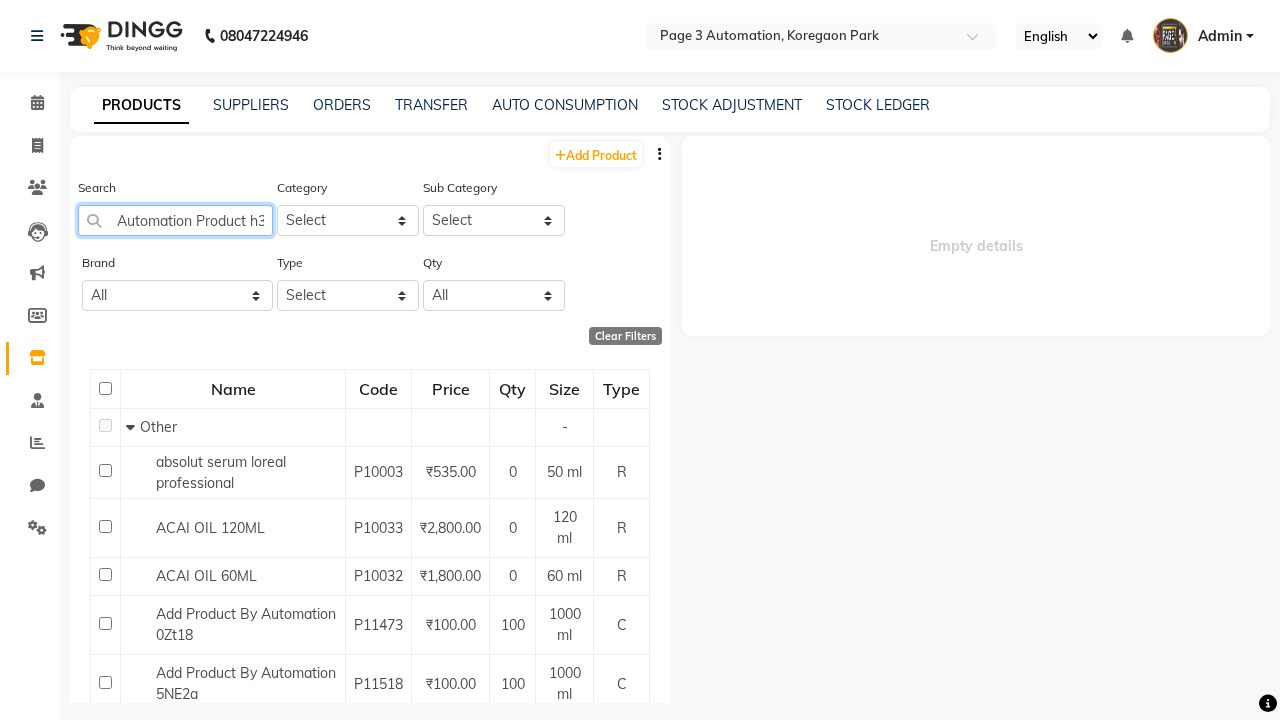 scroll, scrollTop: 0, scrollLeft: 26, axis: horizontal 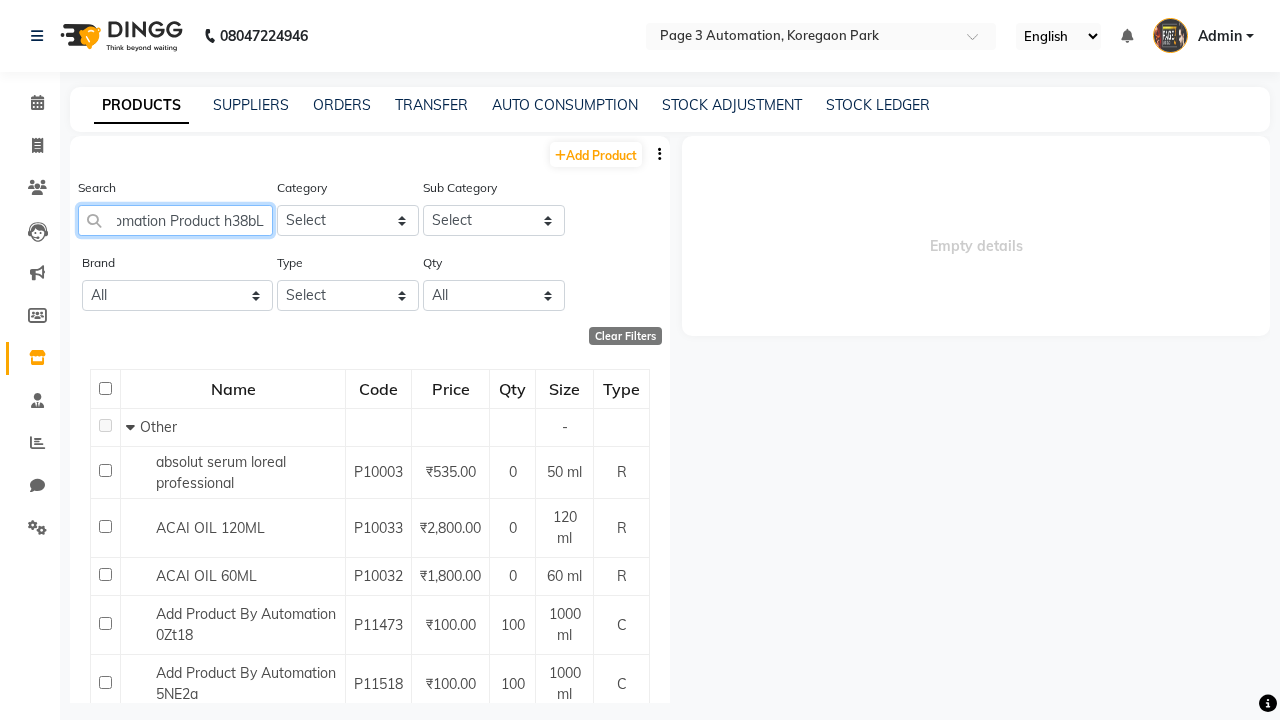 type on "Automation Product h38bL" 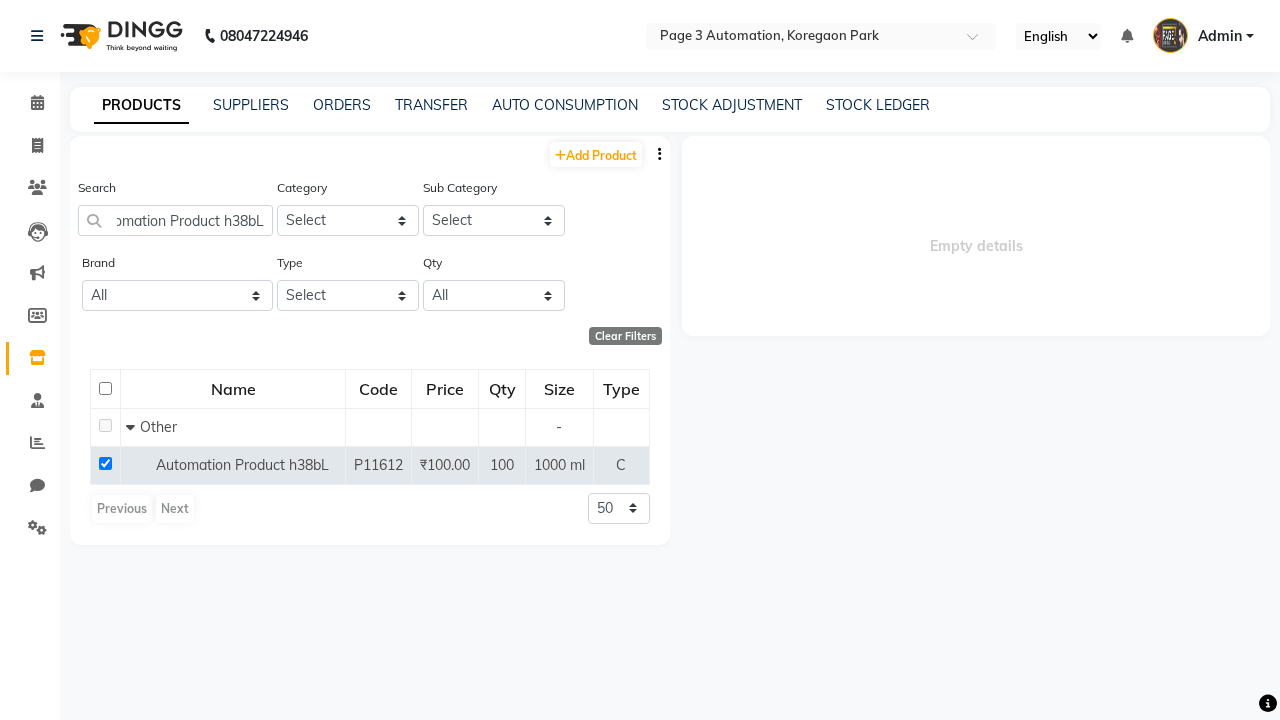 select 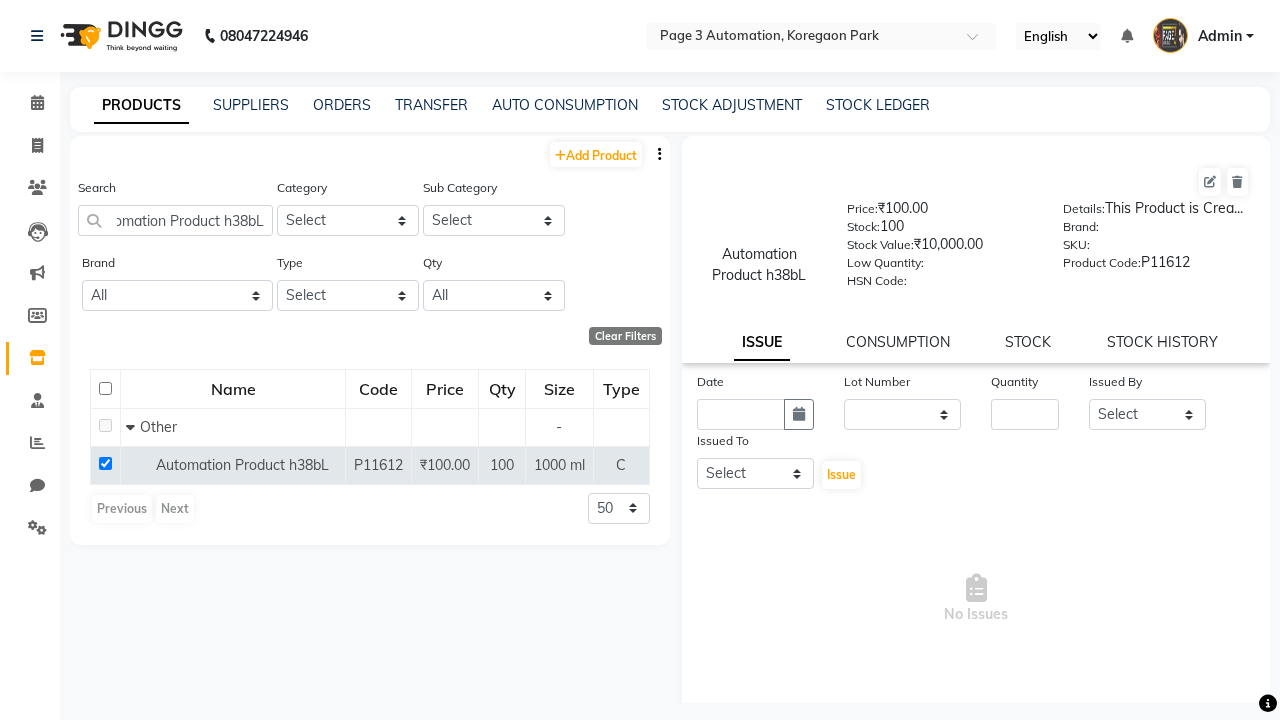 scroll, scrollTop: 0, scrollLeft: 0, axis: both 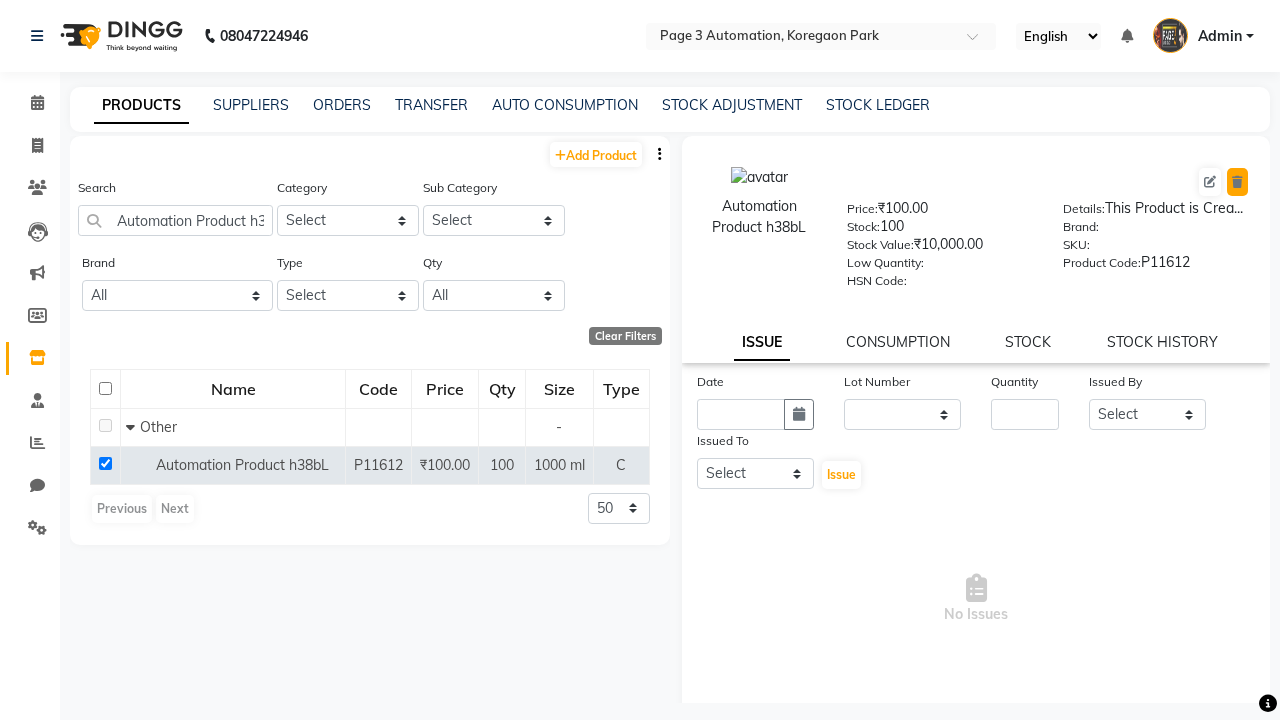 click 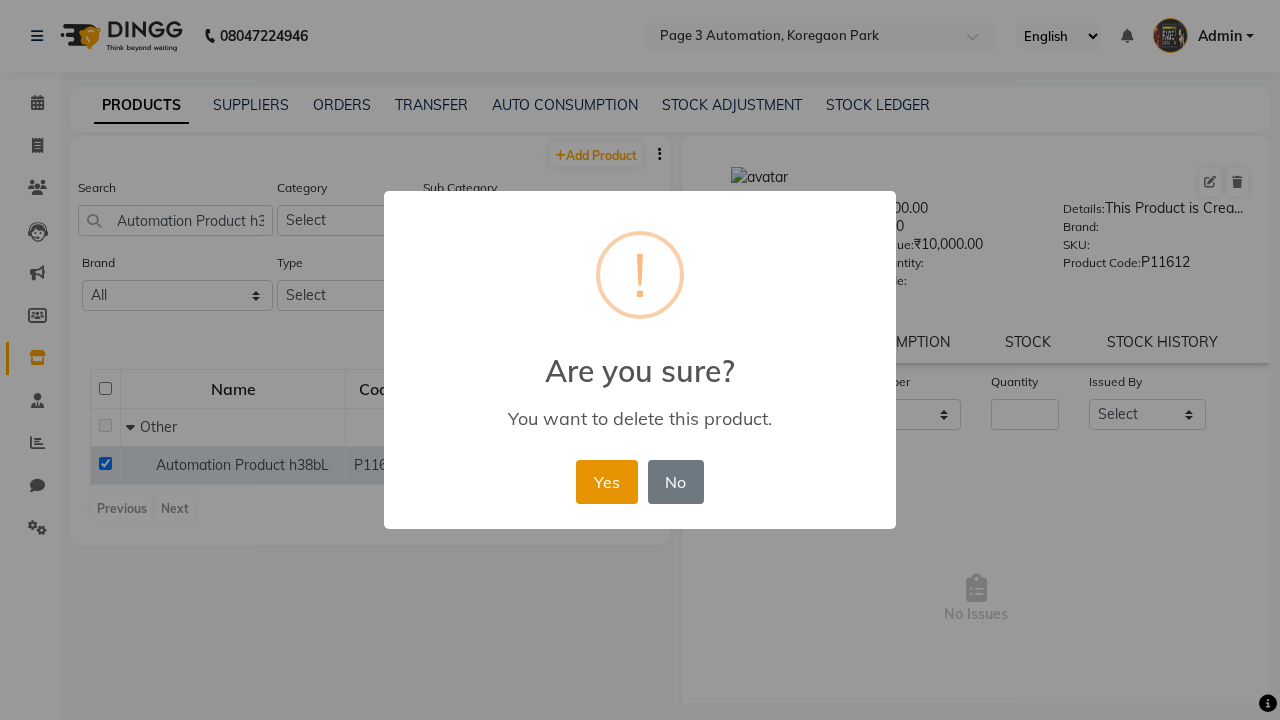 click on "Yes" at bounding box center [606, 482] 